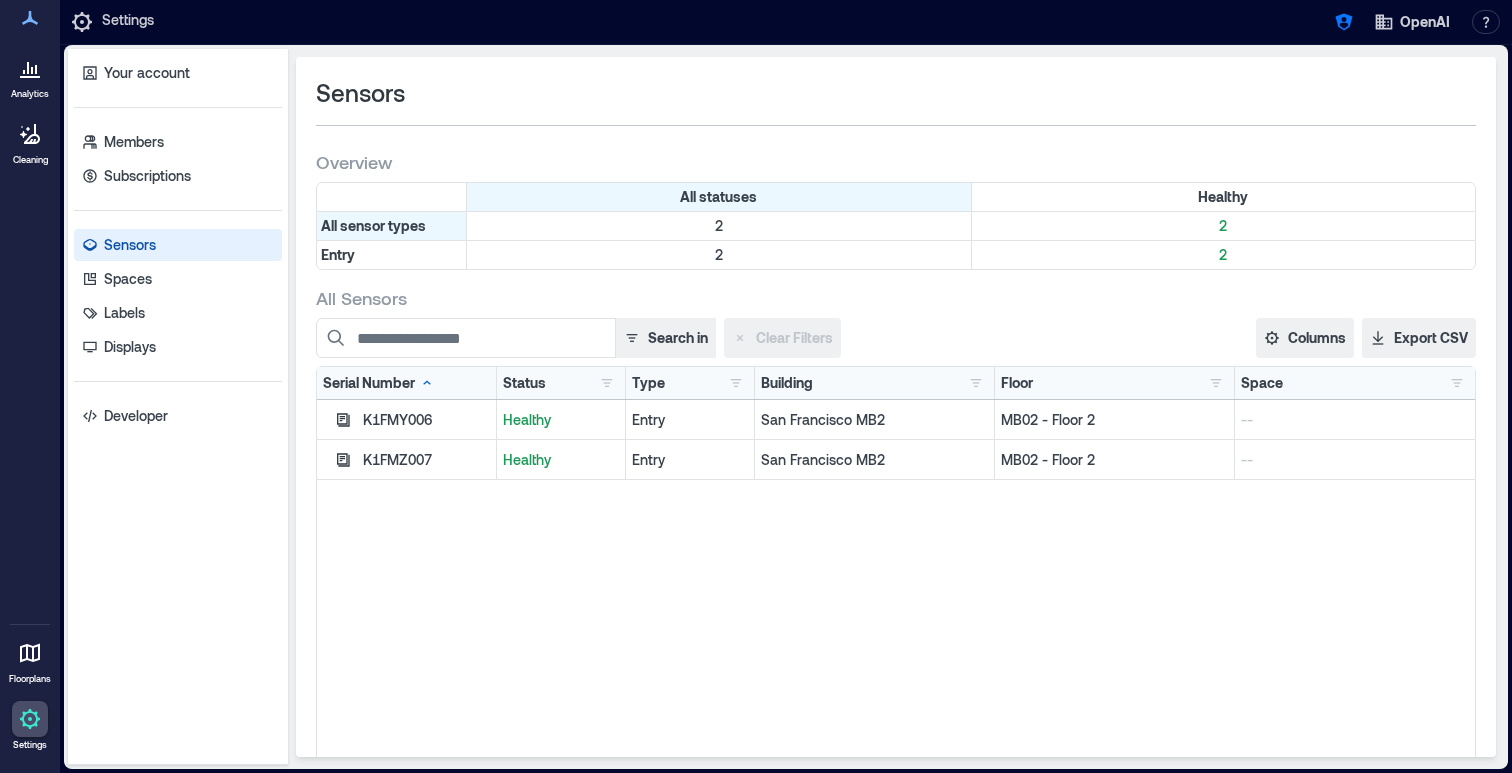 scroll, scrollTop: 0, scrollLeft: 0, axis: both 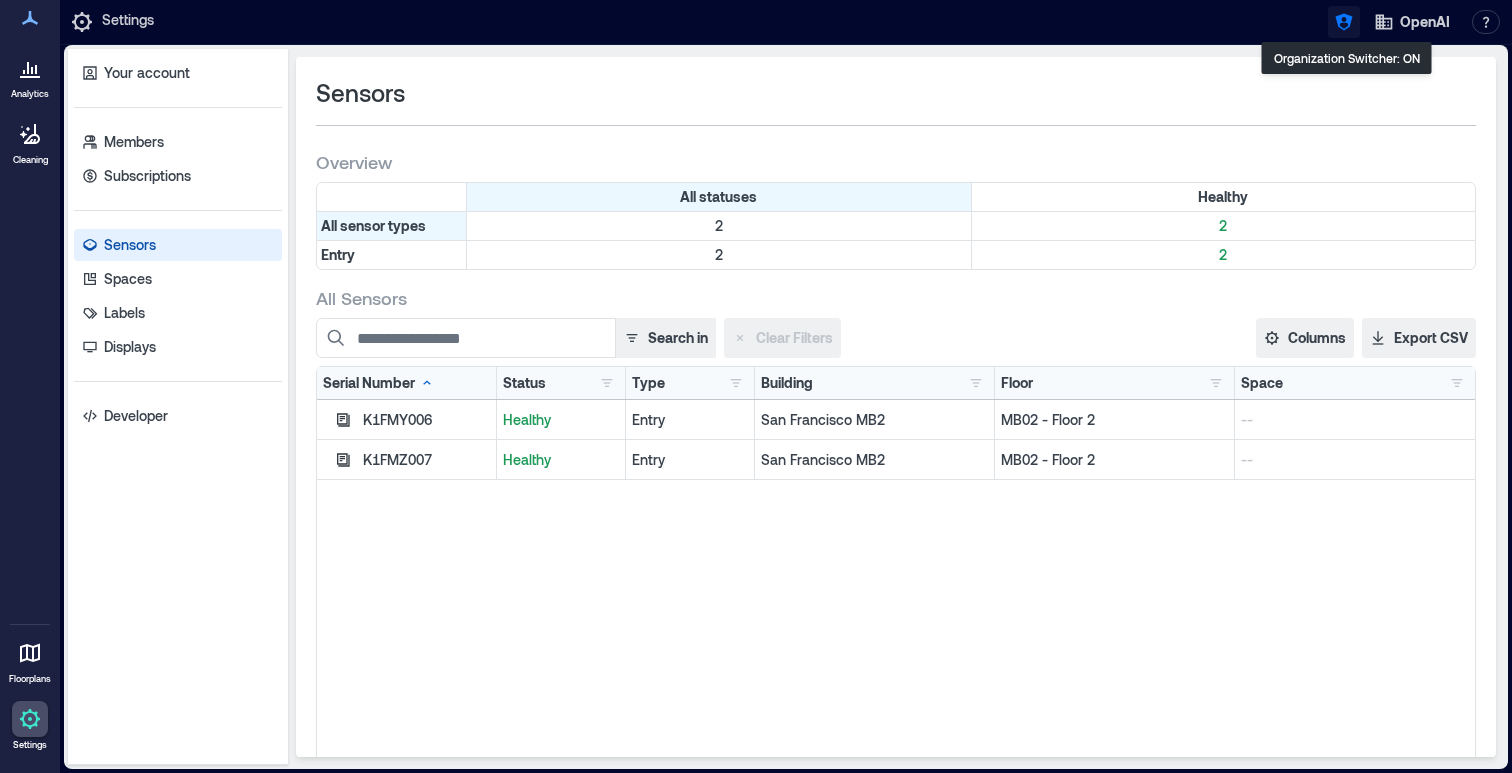 click 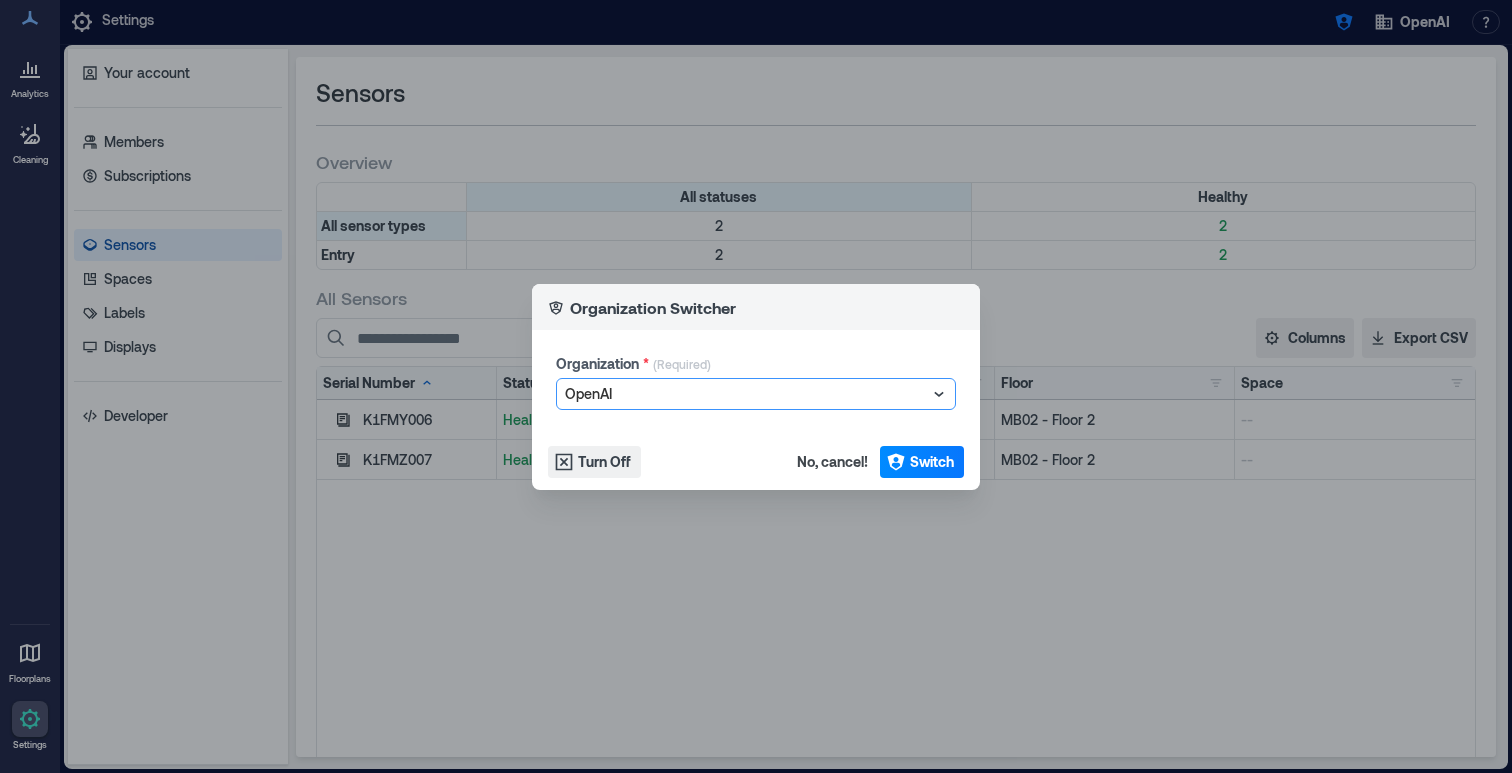 click at bounding box center [746, 394] 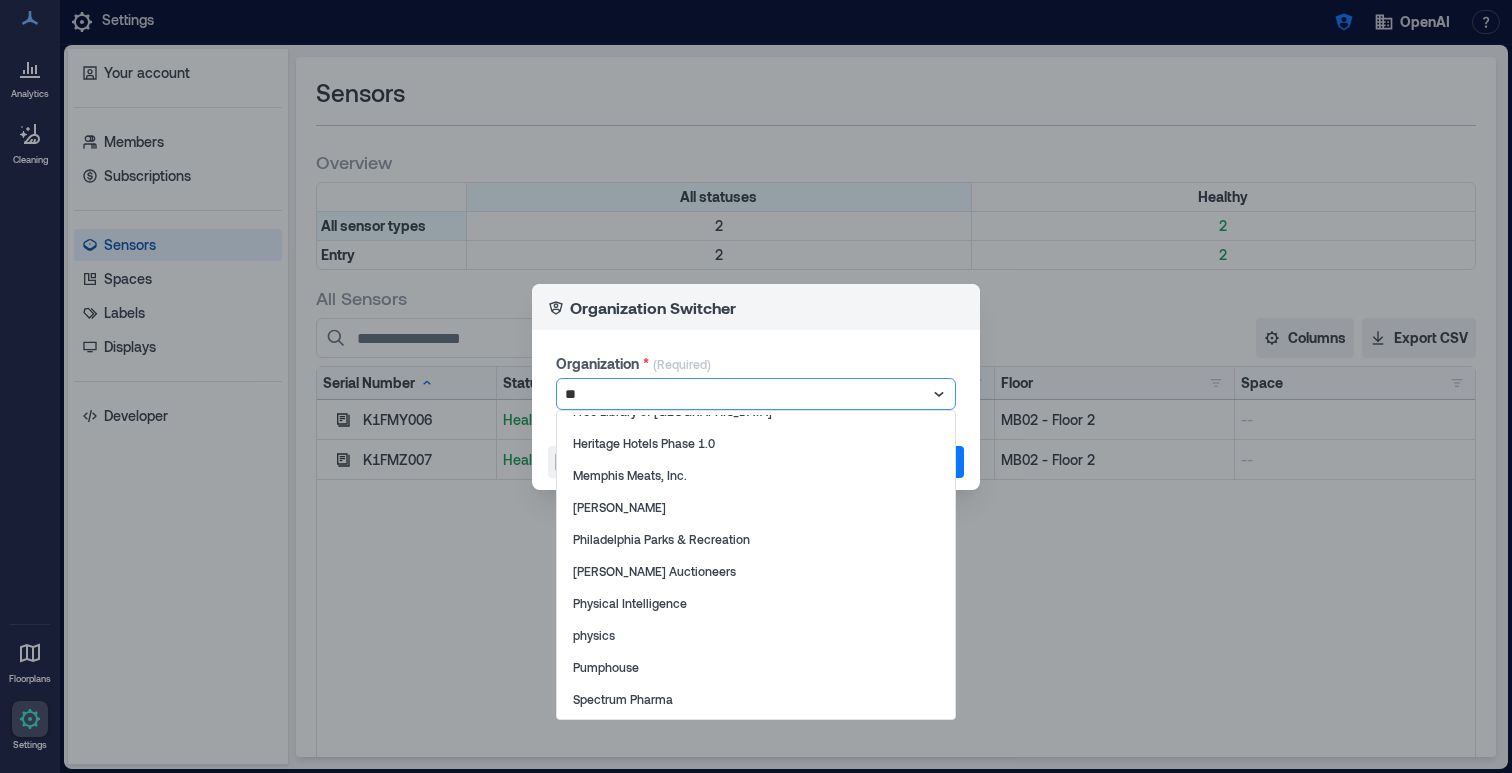 scroll, scrollTop: 788, scrollLeft: 0, axis: vertical 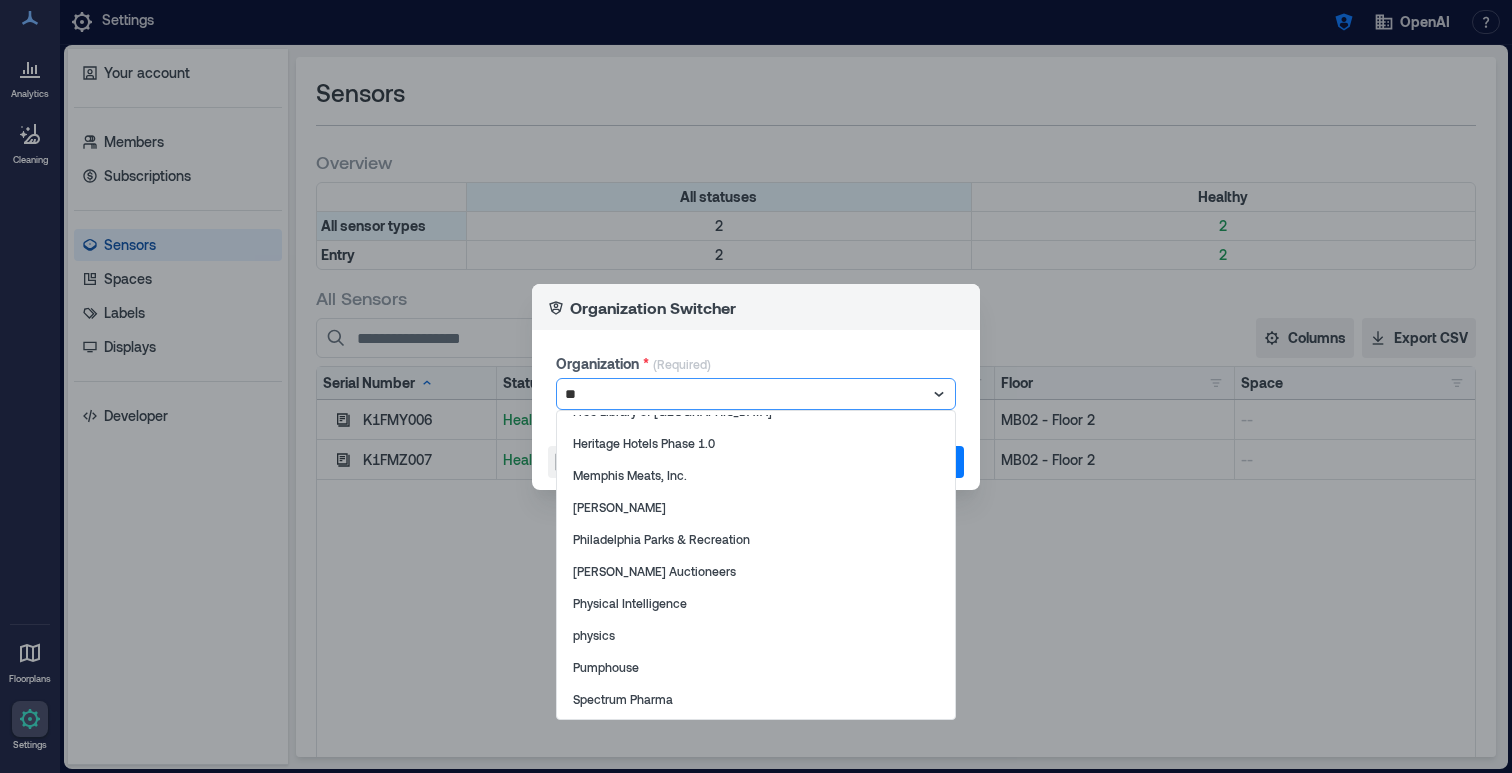 type on "***" 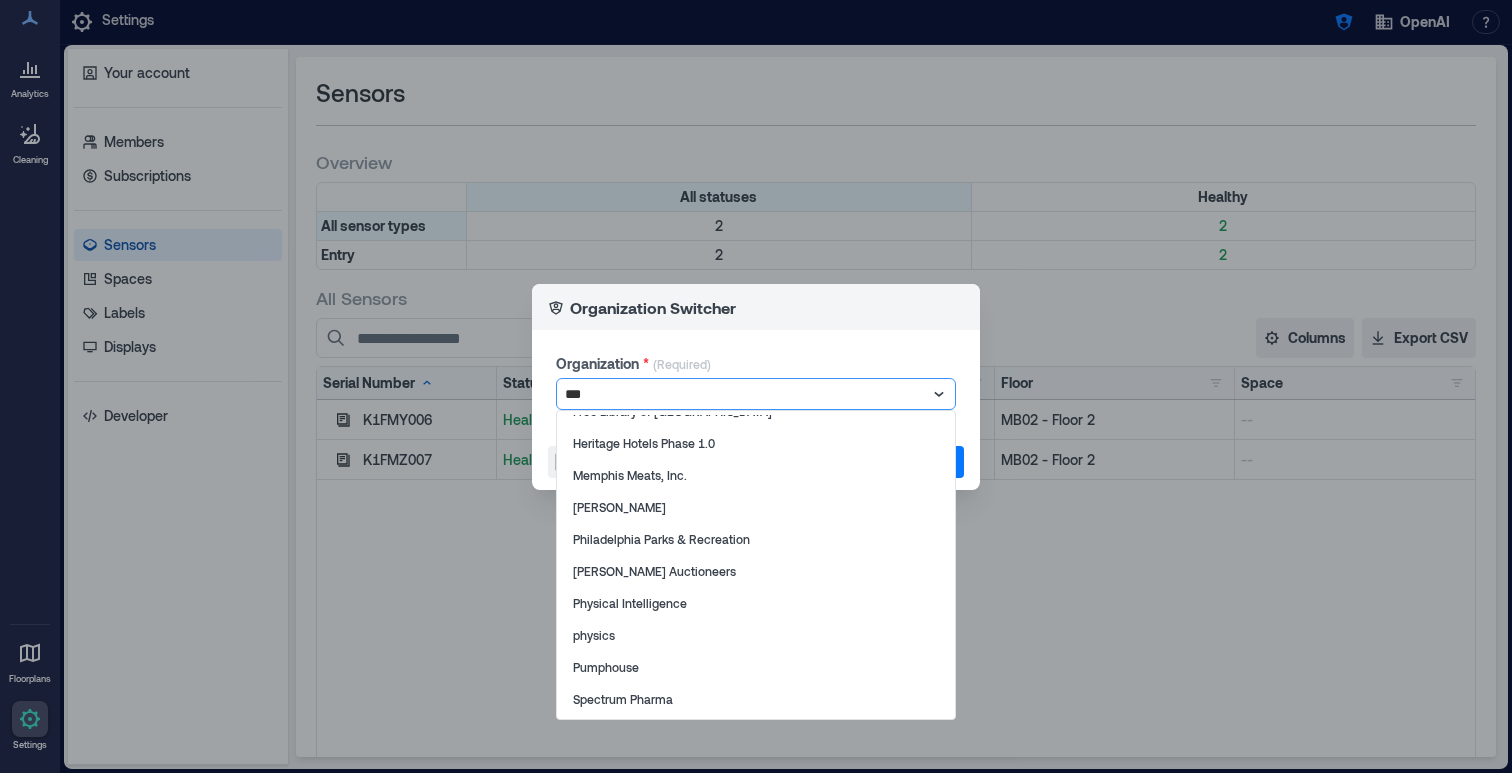 scroll, scrollTop: 0, scrollLeft: 0, axis: both 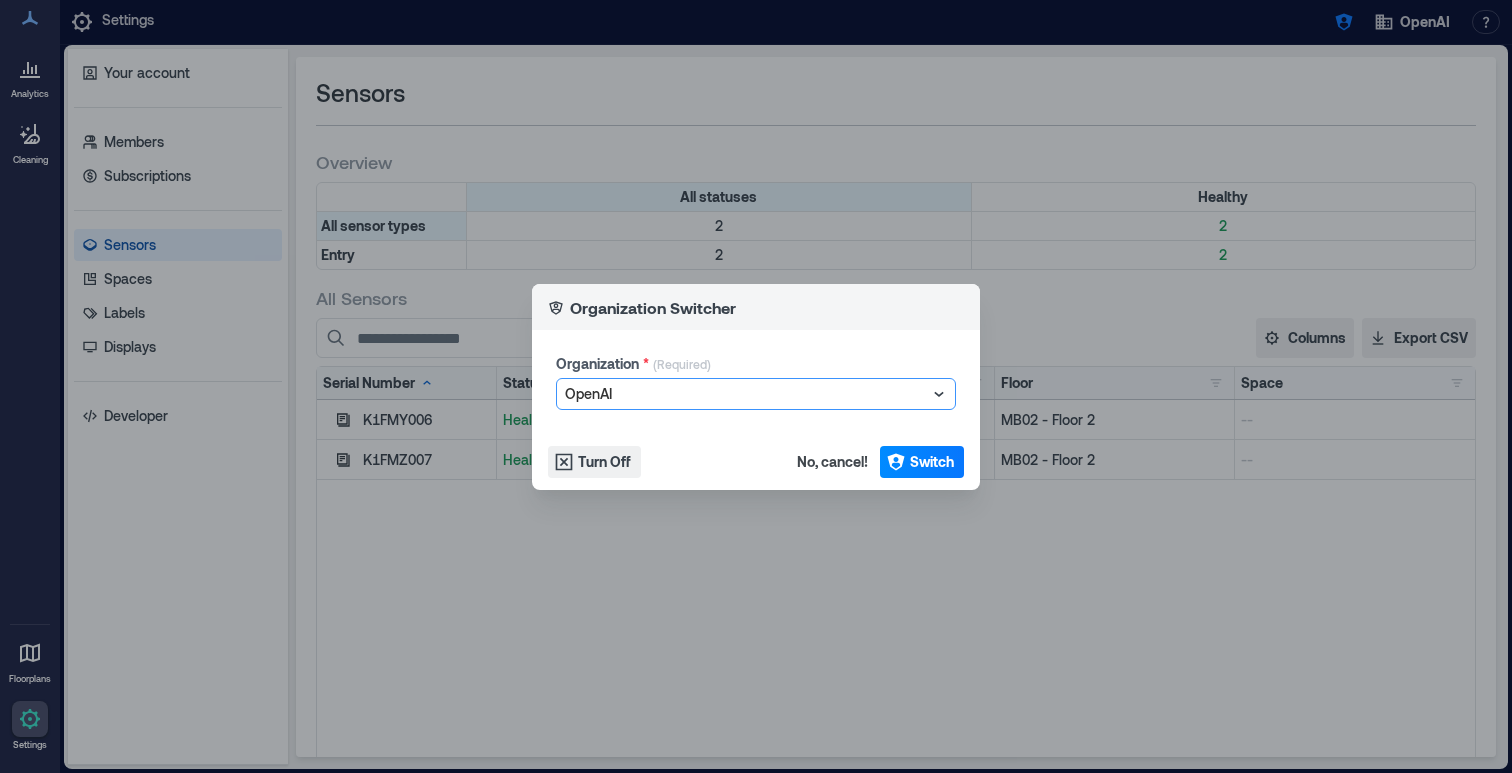 click at bounding box center [746, 394] 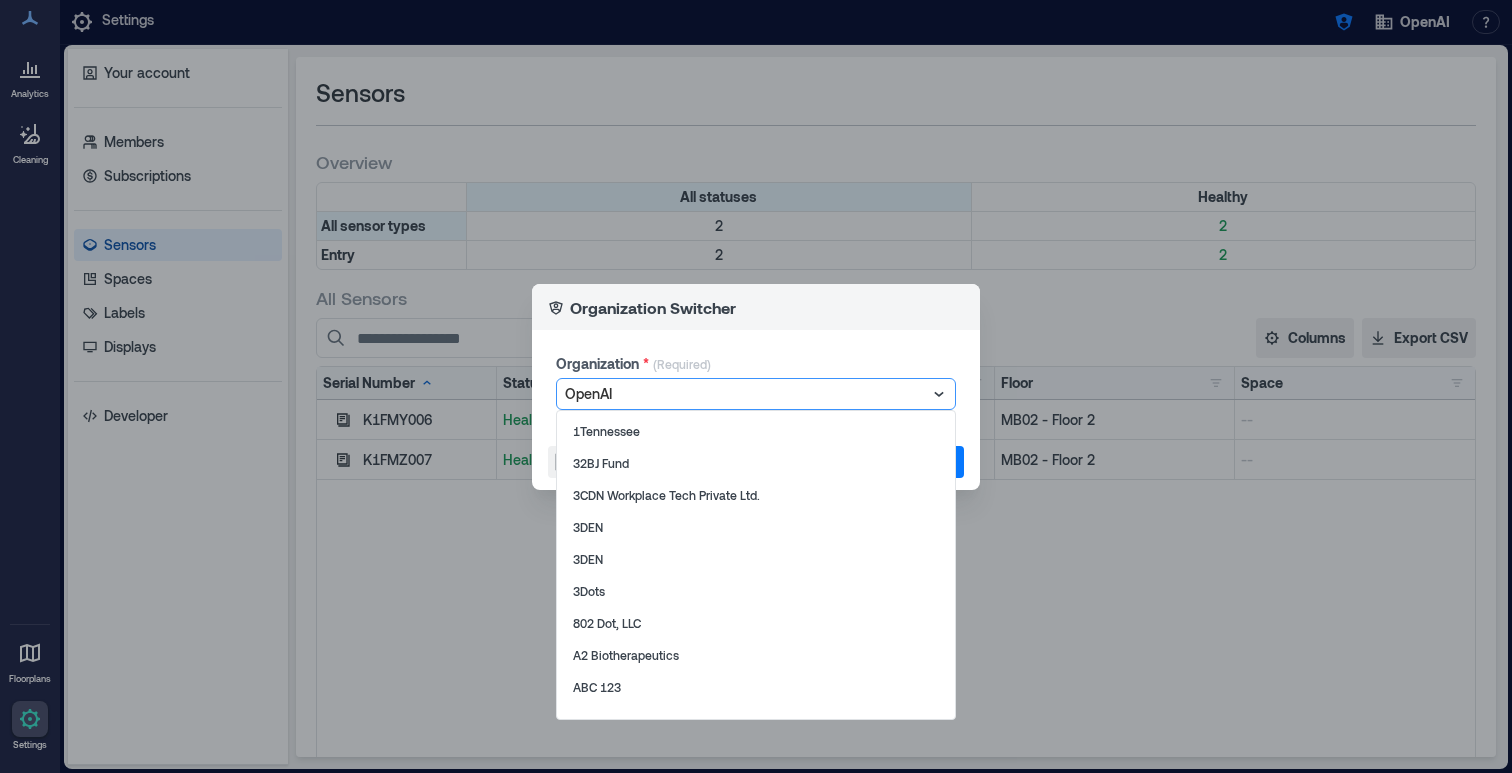 click at bounding box center (746, 394) 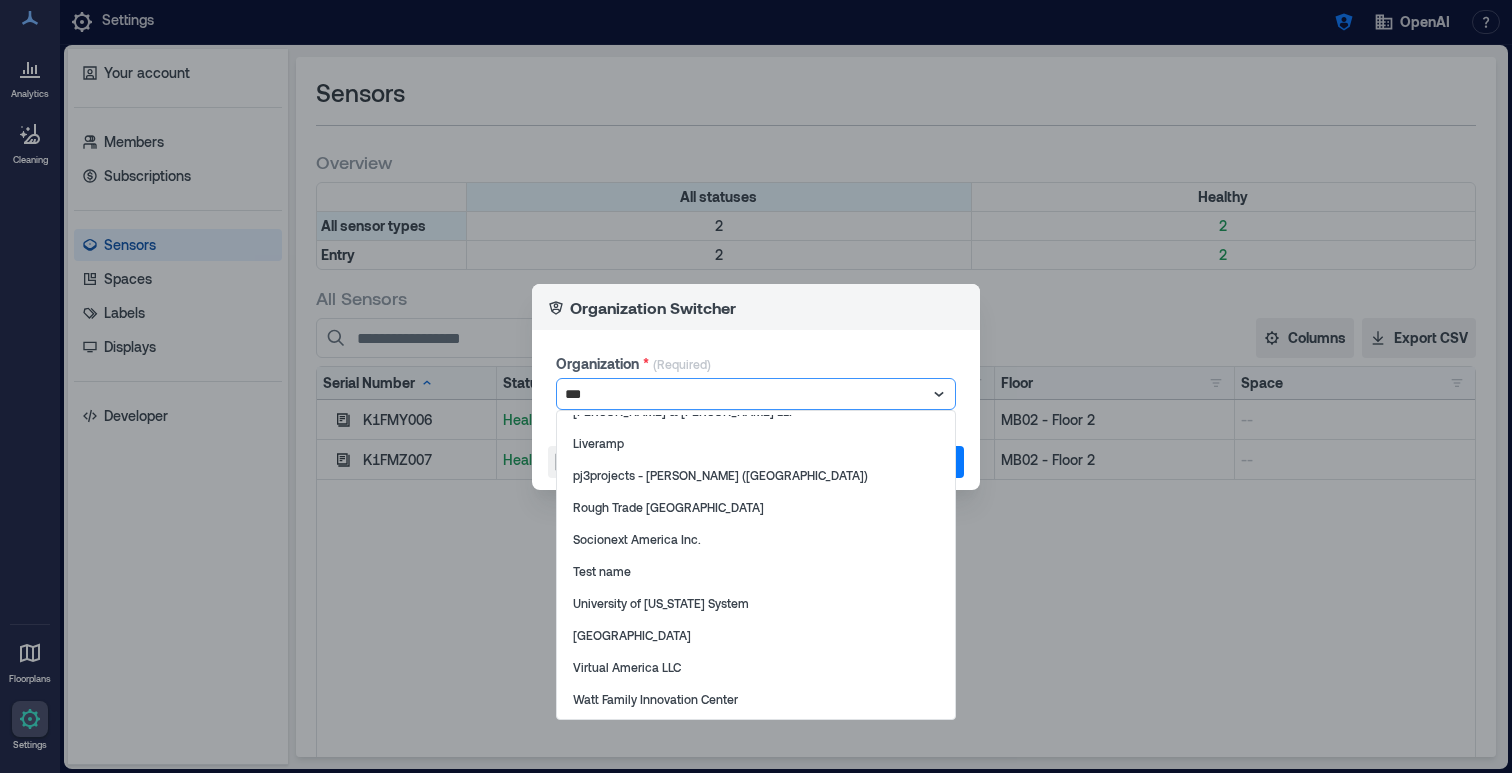 scroll, scrollTop: 116, scrollLeft: 0, axis: vertical 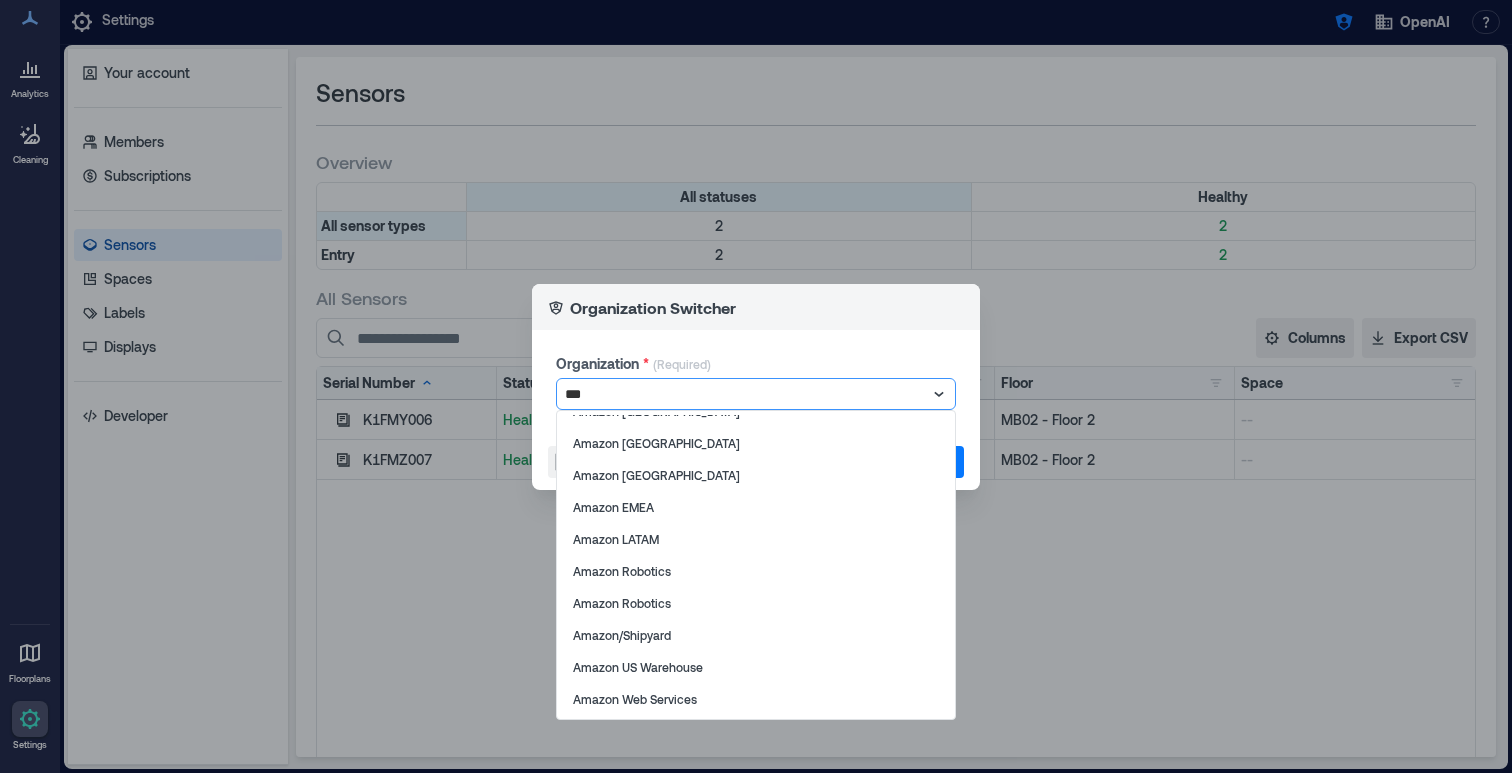 type on "****" 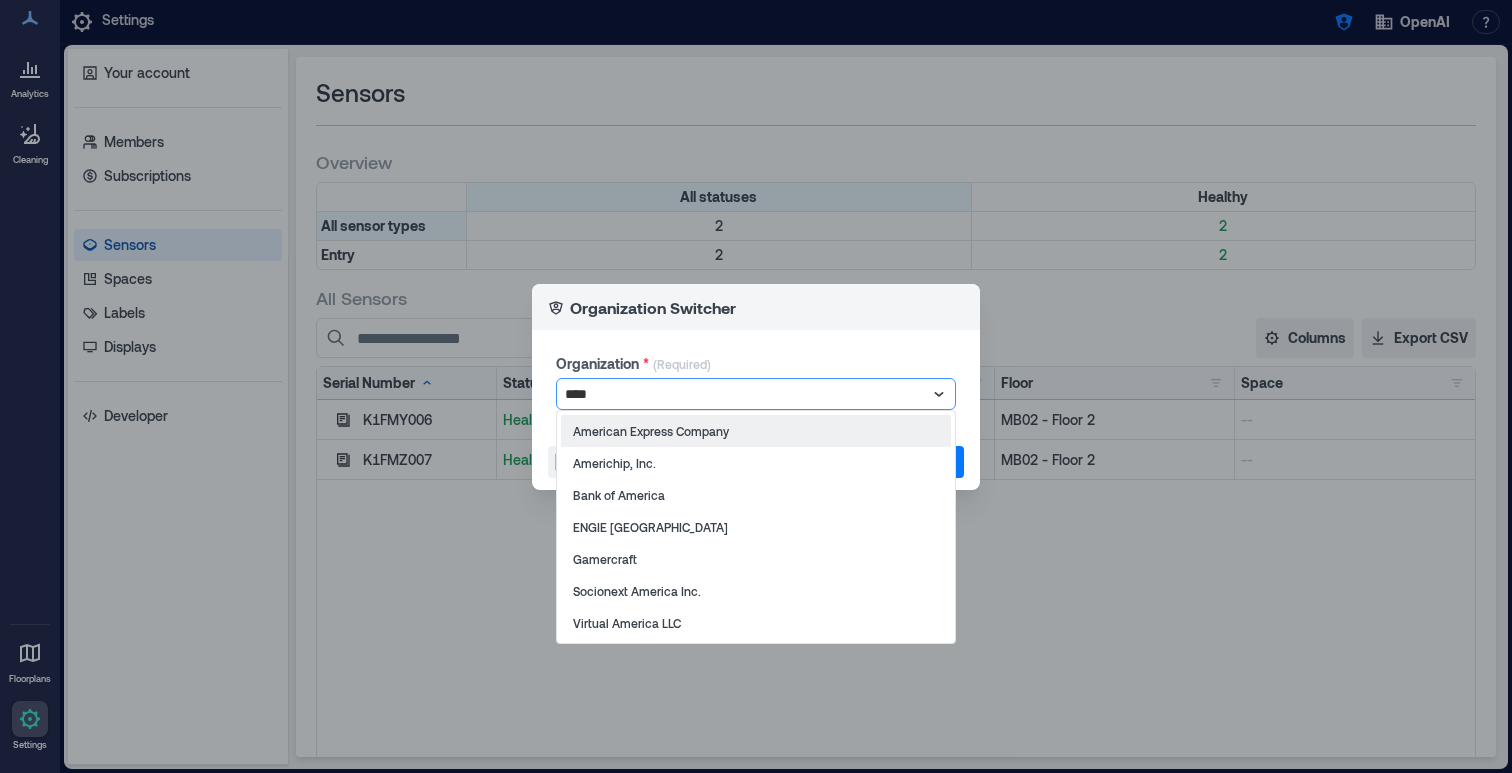 scroll, scrollTop: 0, scrollLeft: 0, axis: both 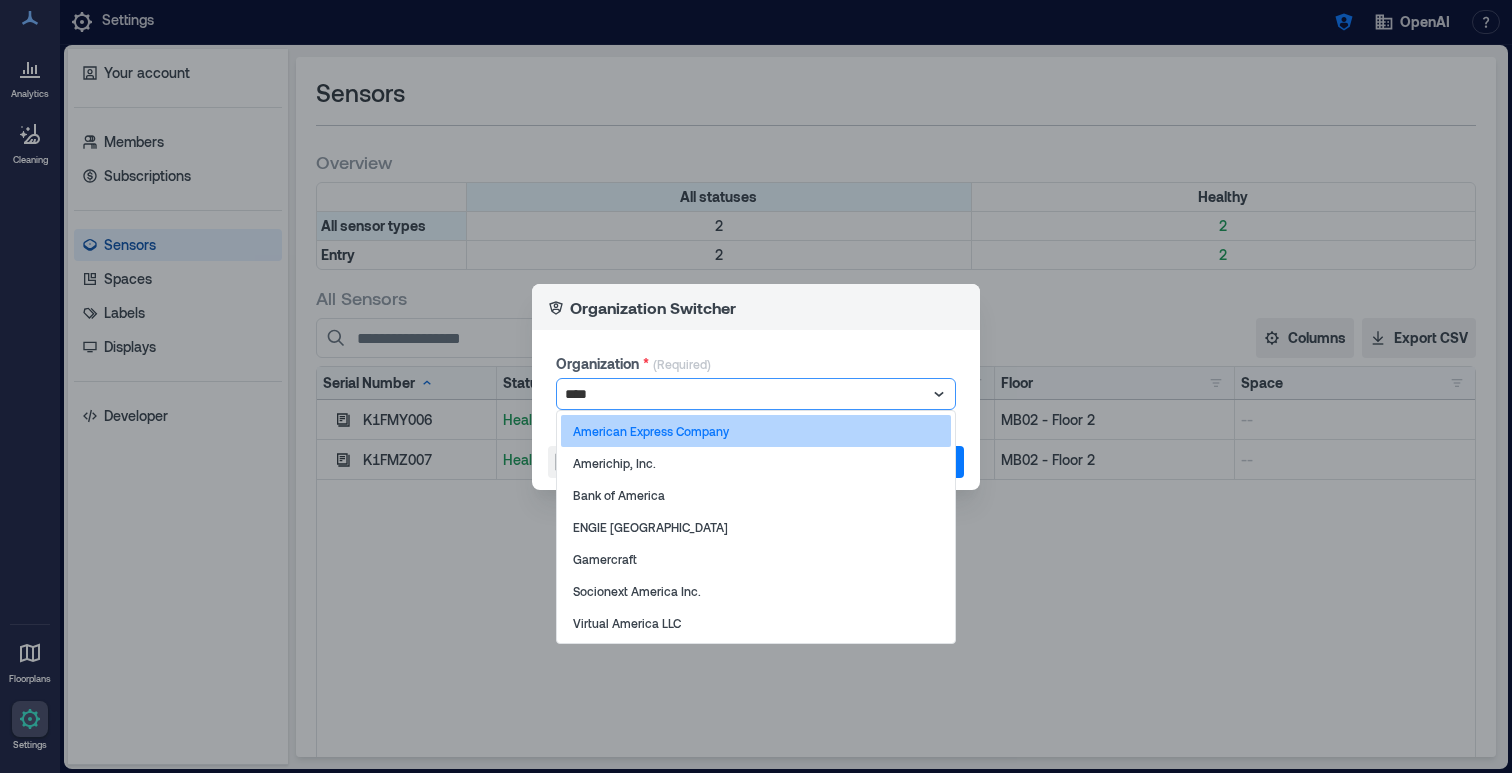 click on "American Express Company" at bounding box center [651, 431] 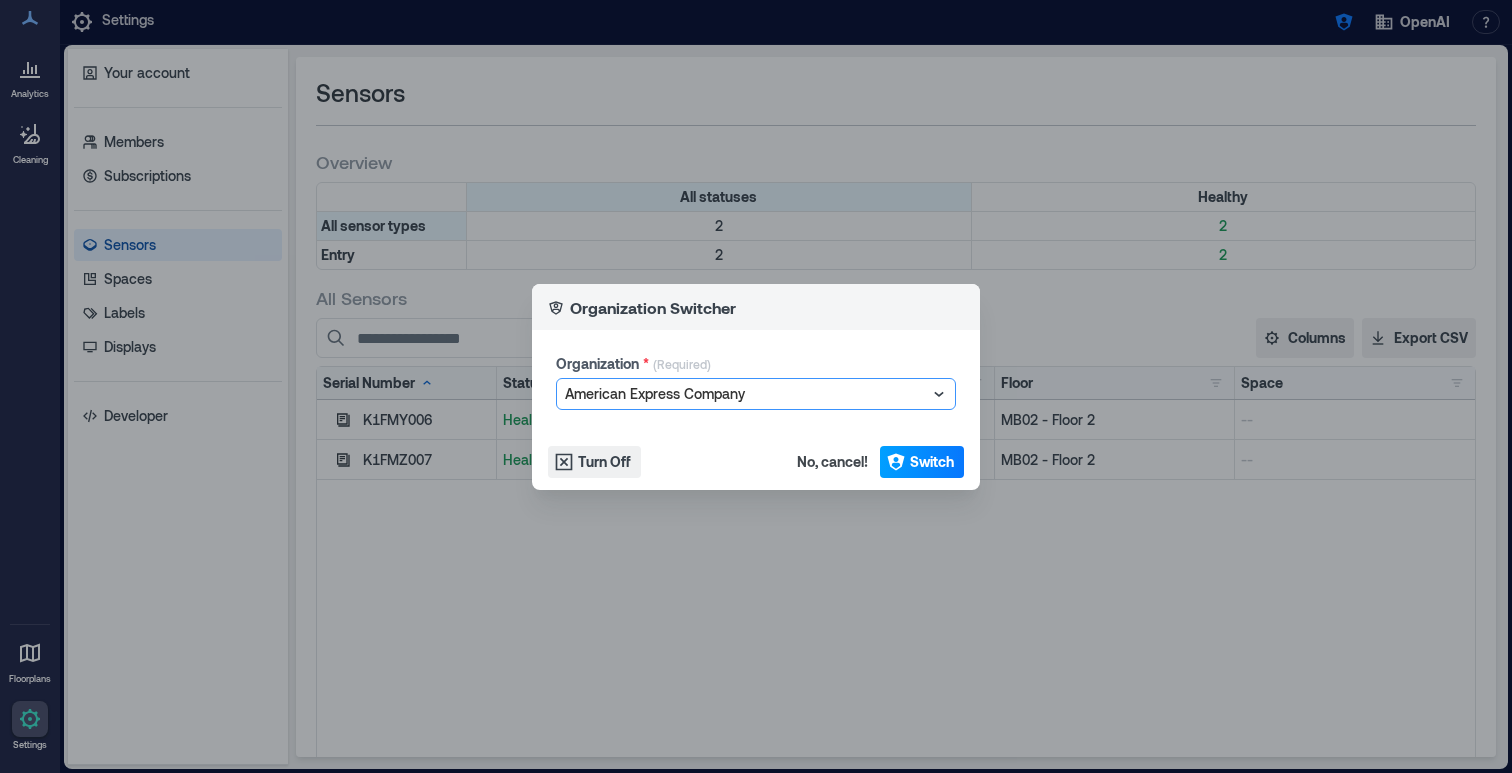 click on "Switch" at bounding box center [932, 462] 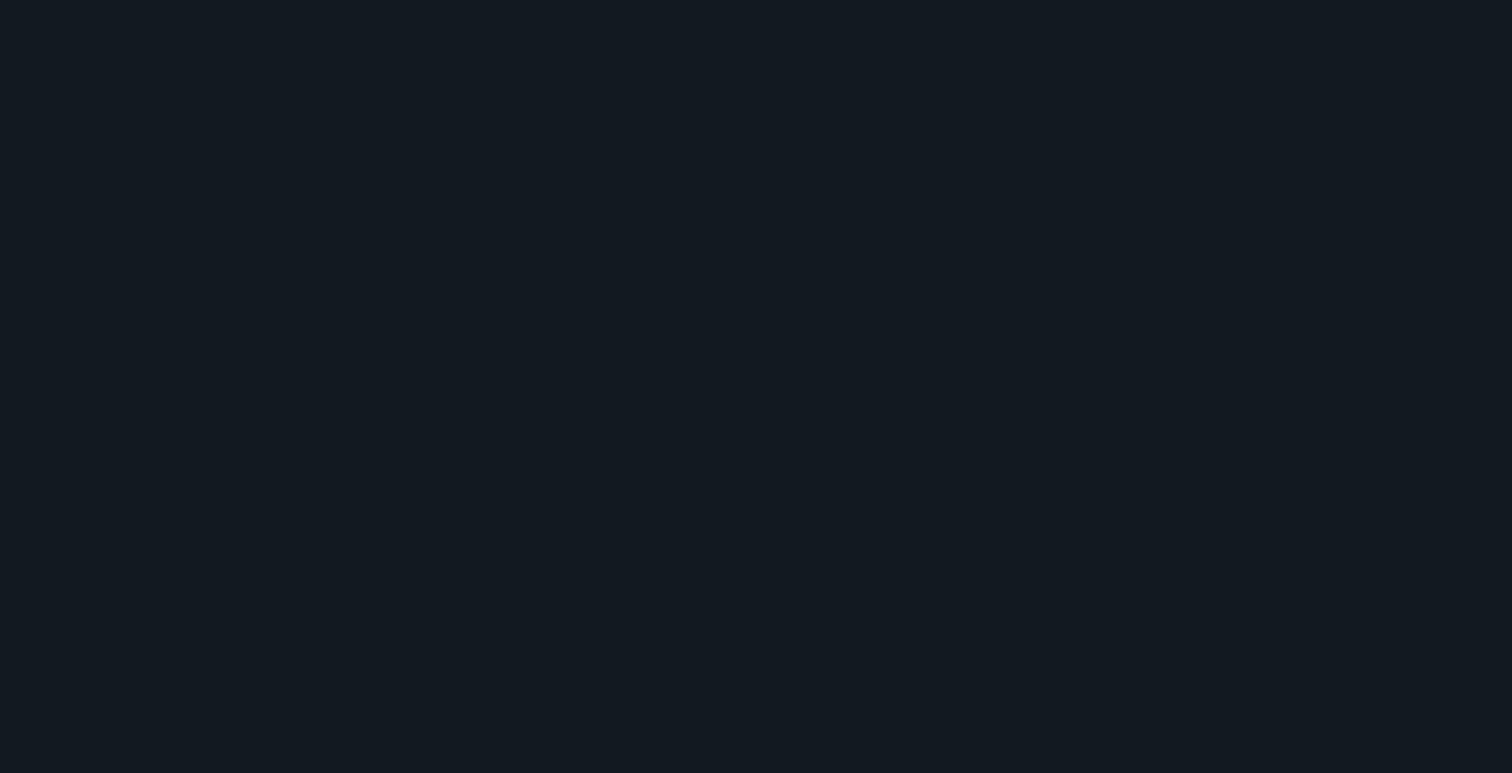 scroll, scrollTop: 0, scrollLeft: 0, axis: both 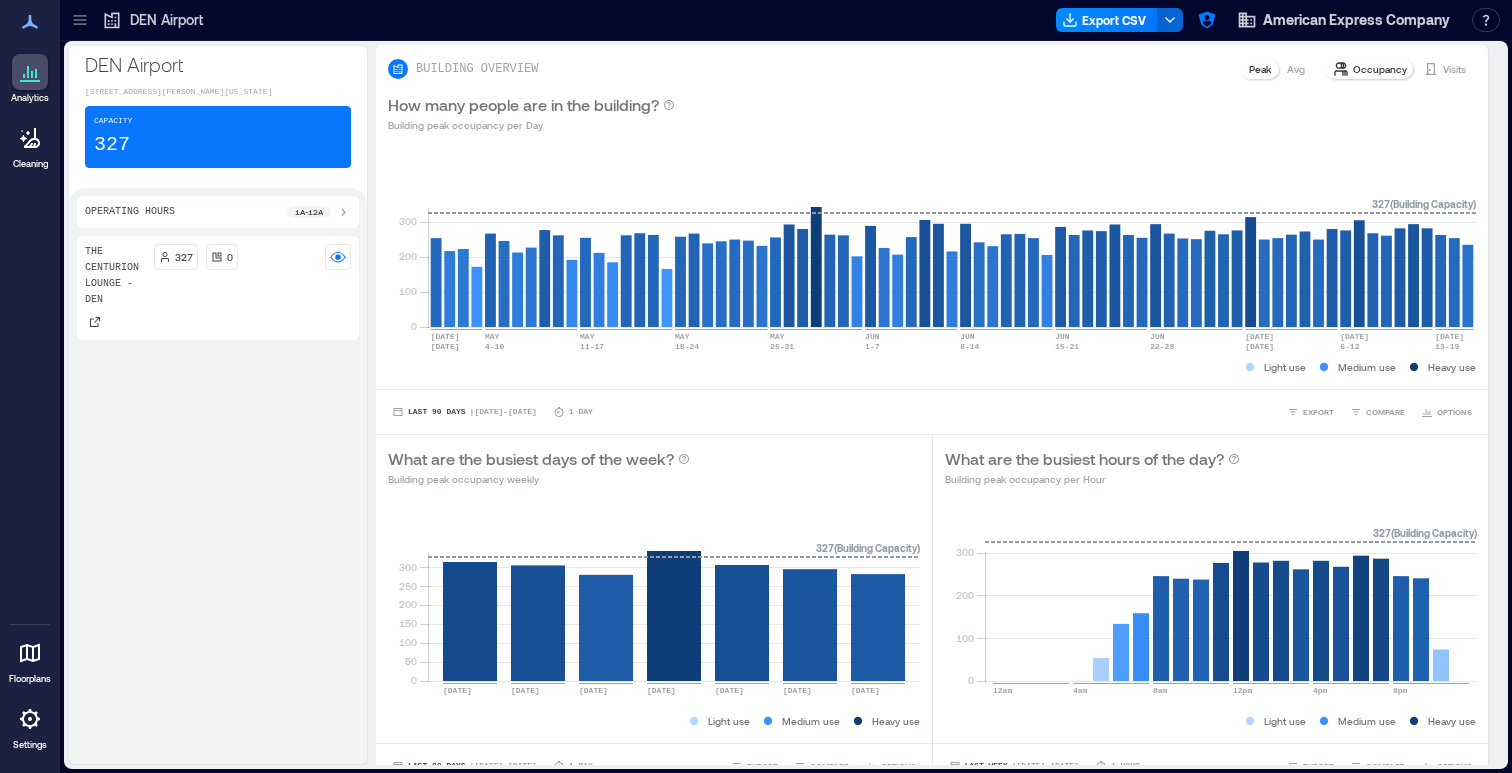 click 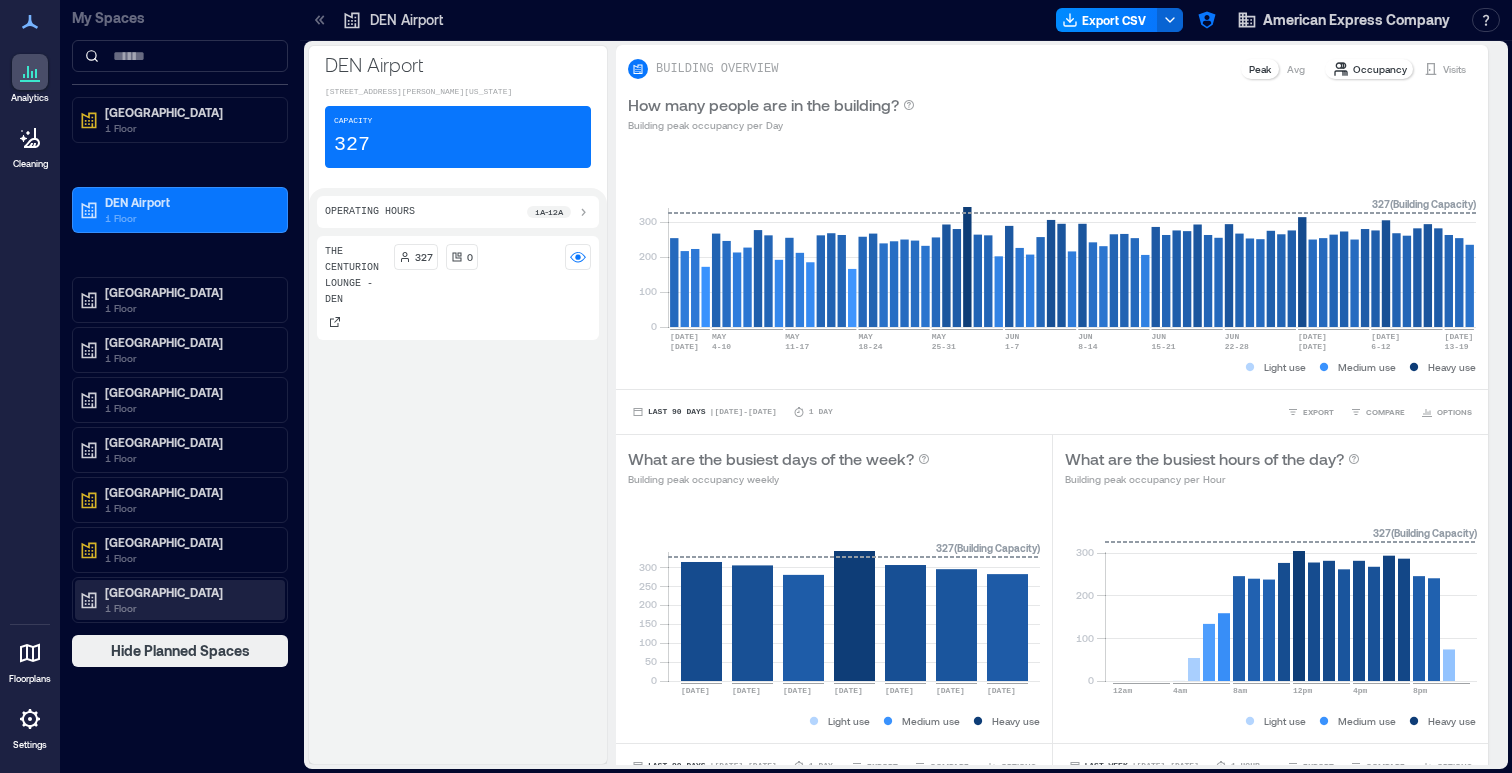 click on "[GEOGRAPHIC_DATA]" at bounding box center (189, 592) 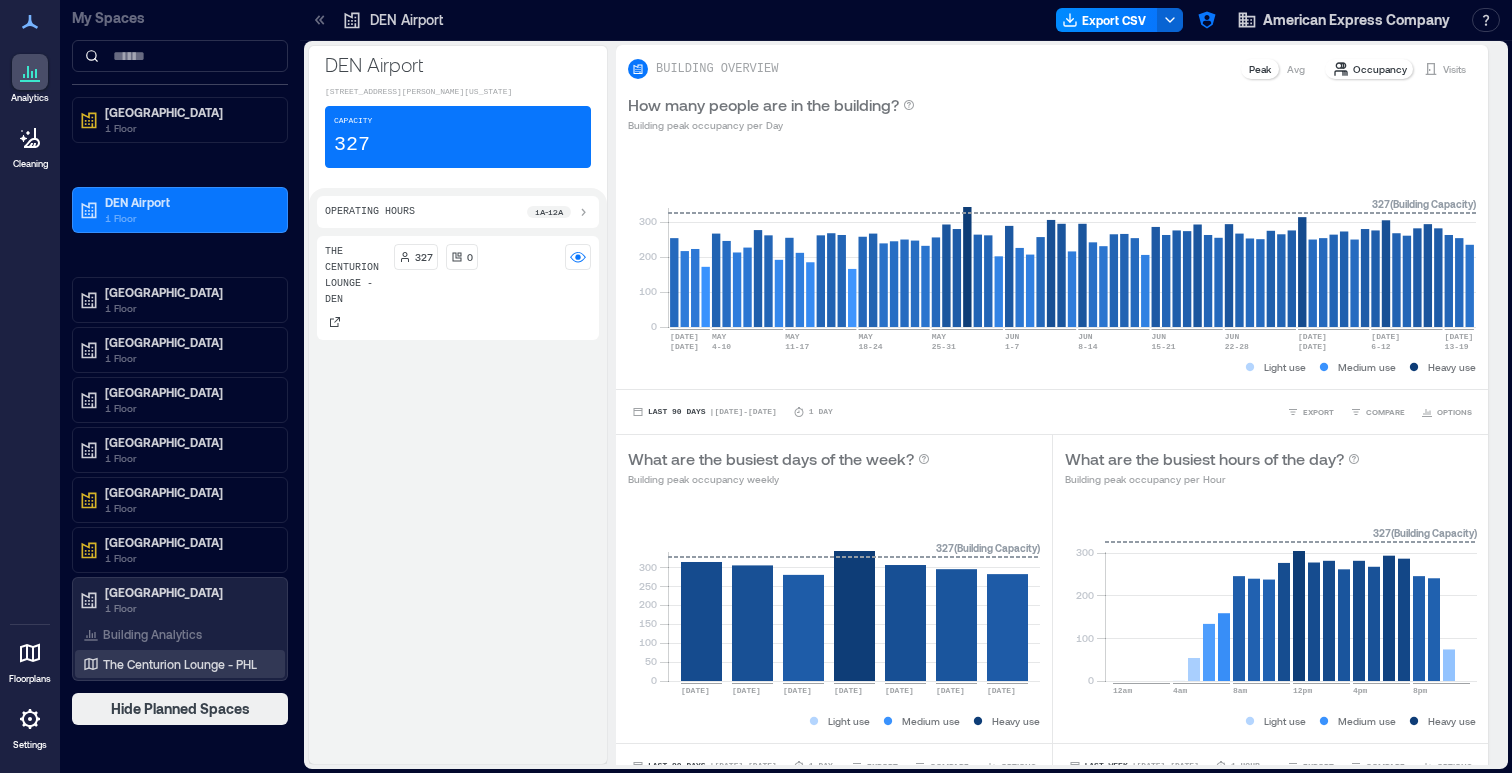 click on "The Centurion Lounge - PHL" at bounding box center (180, 664) 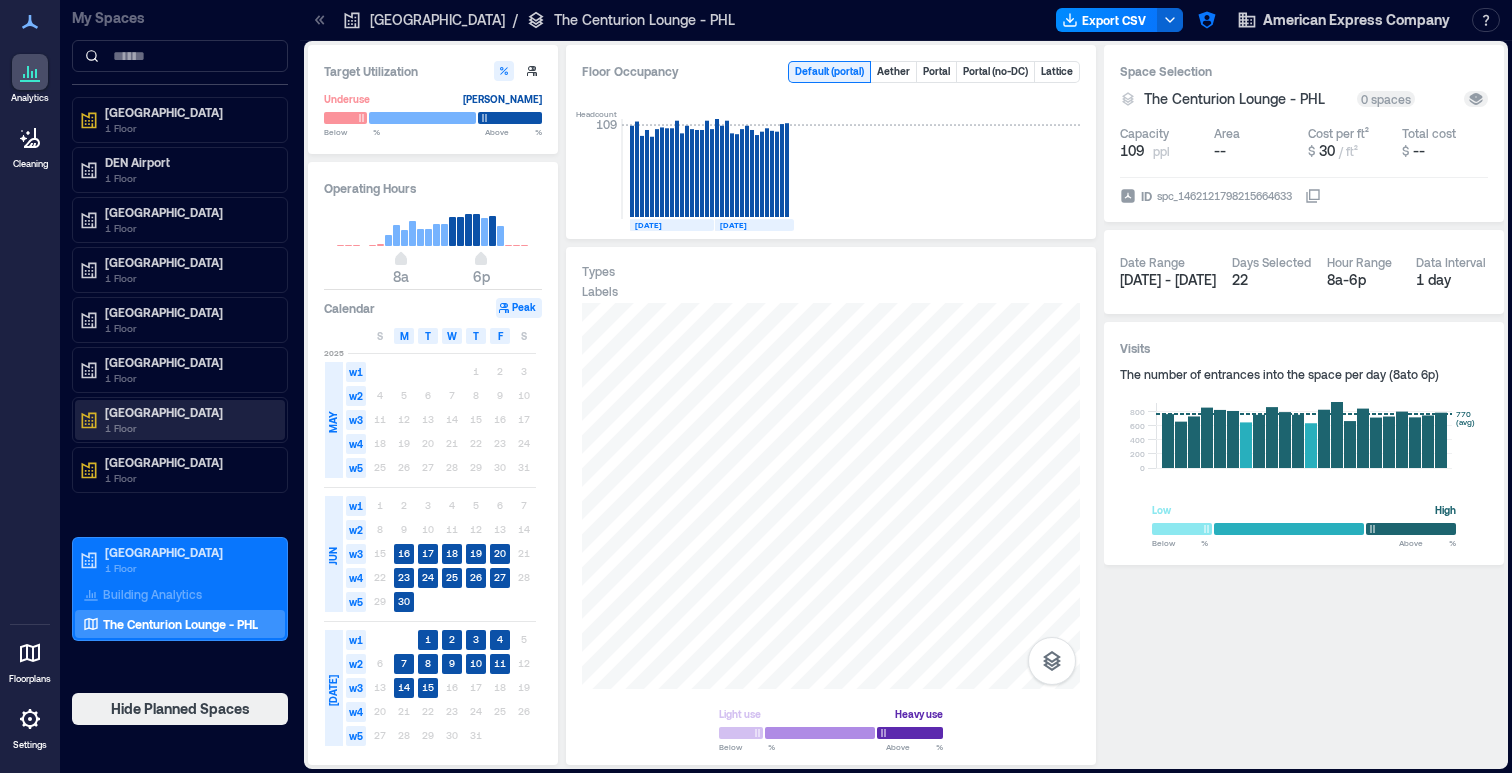 click on "[GEOGRAPHIC_DATA]" at bounding box center (189, 412) 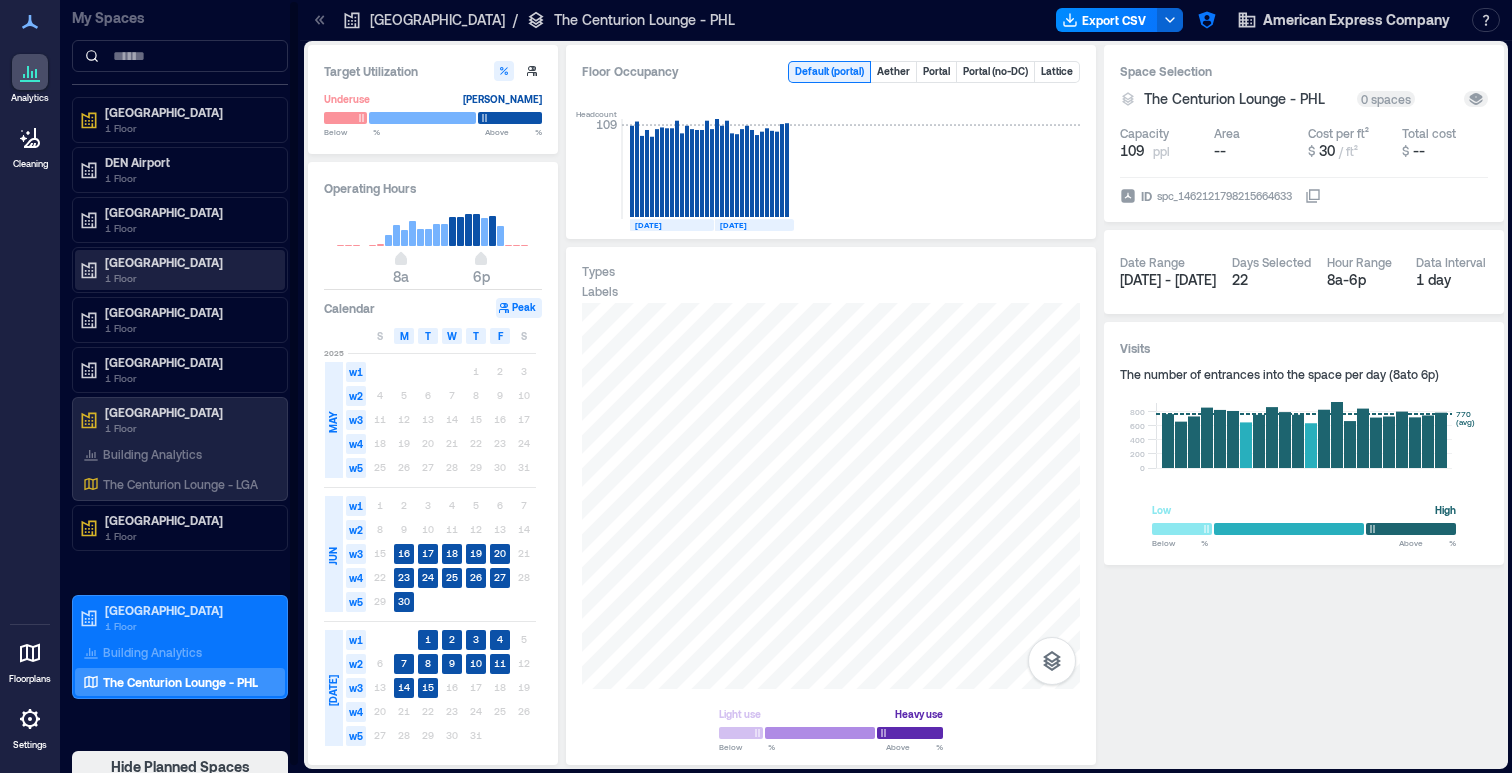 click on "[GEOGRAPHIC_DATA]" at bounding box center (189, 262) 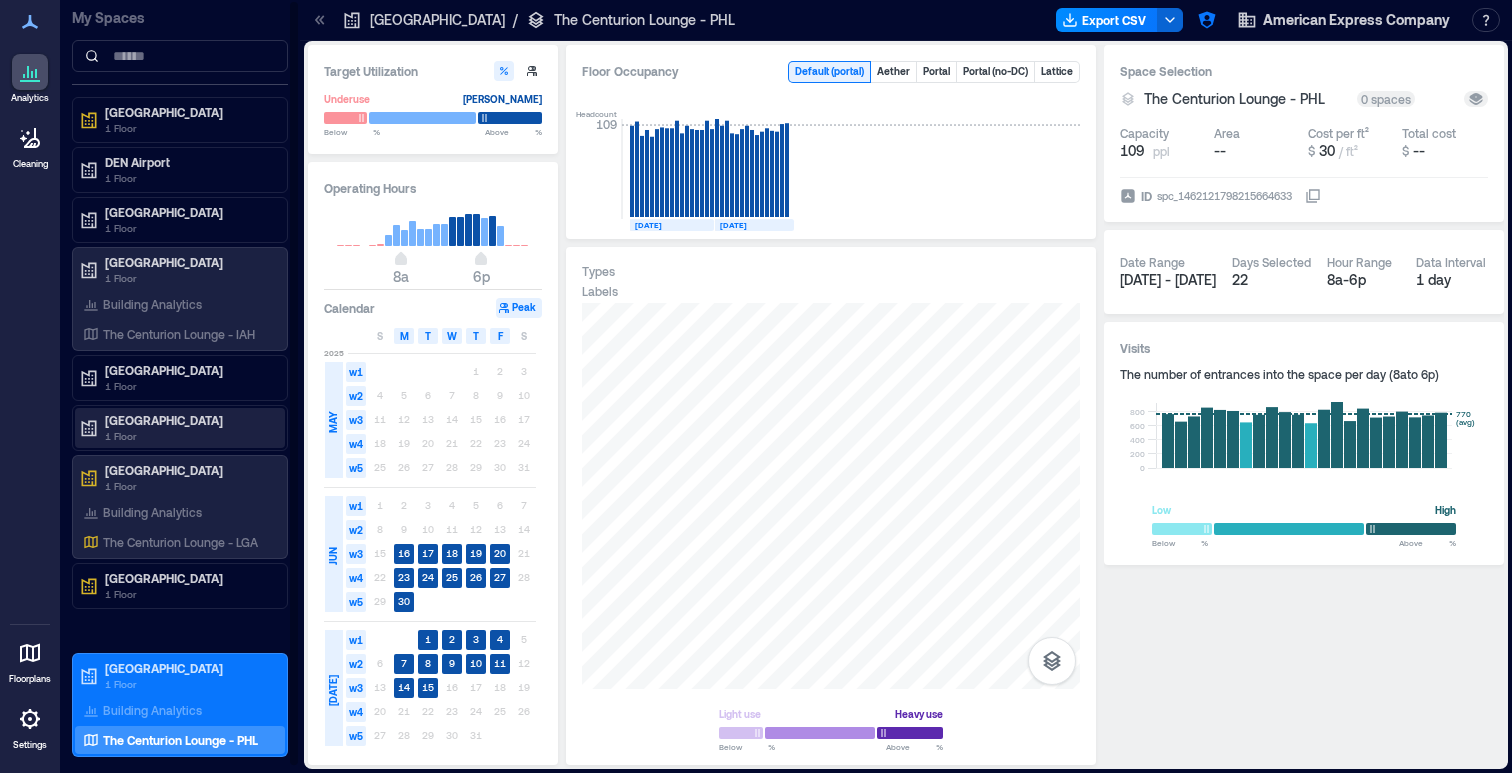 click on "[GEOGRAPHIC_DATA]" at bounding box center [189, 420] 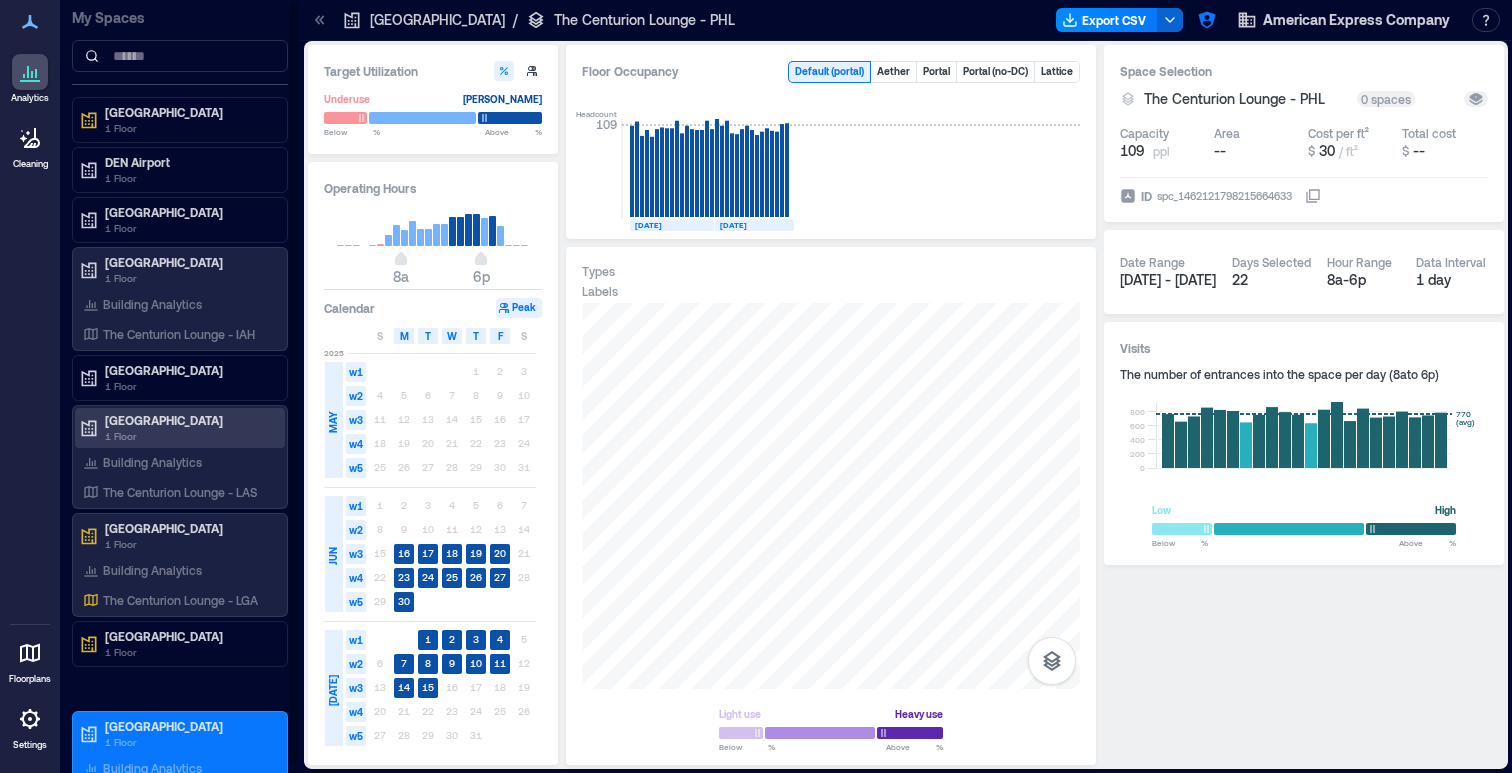 click on "1 Floor" at bounding box center [189, 436] 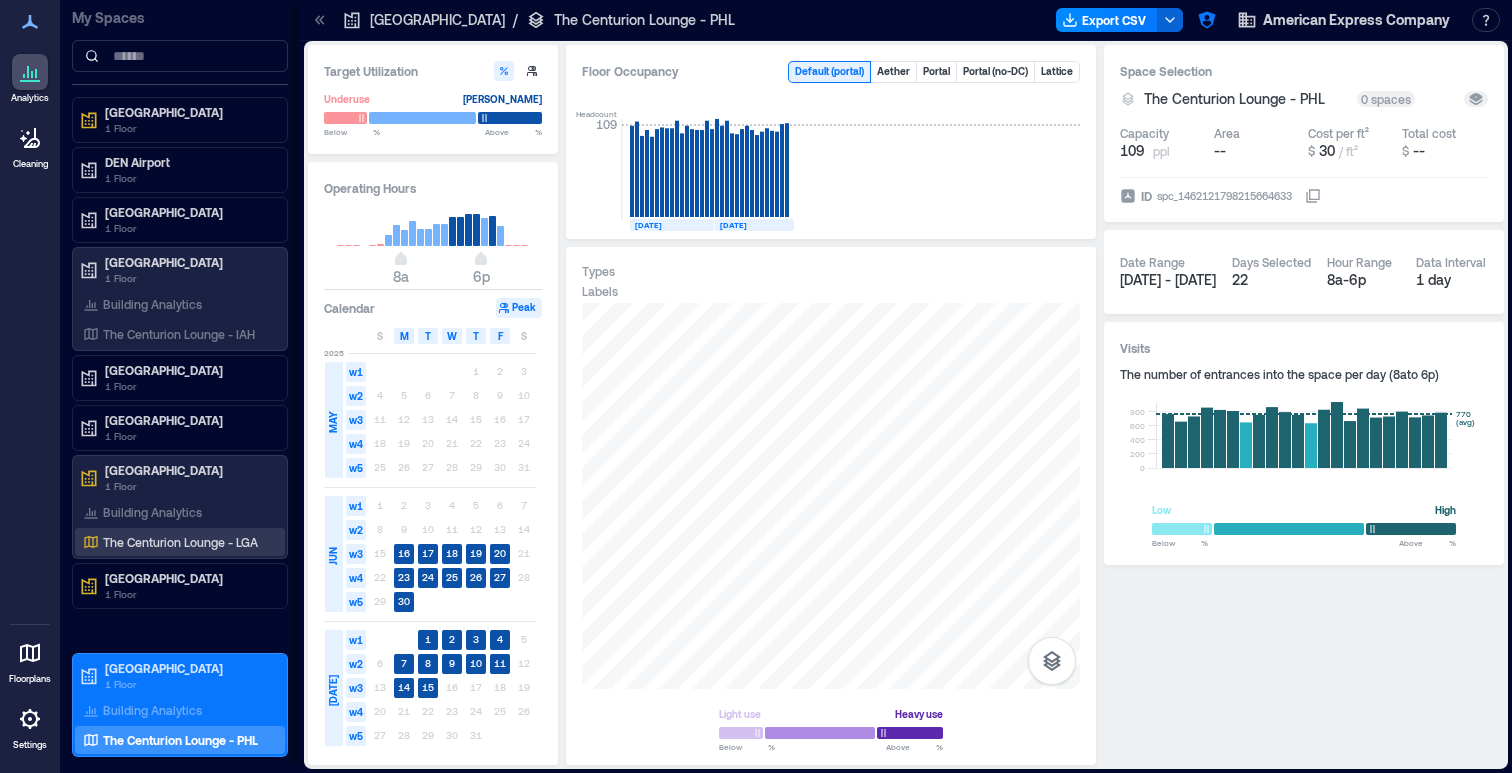 click on "The Centurion Lounge - LGA" at bounding box center (180, 542) 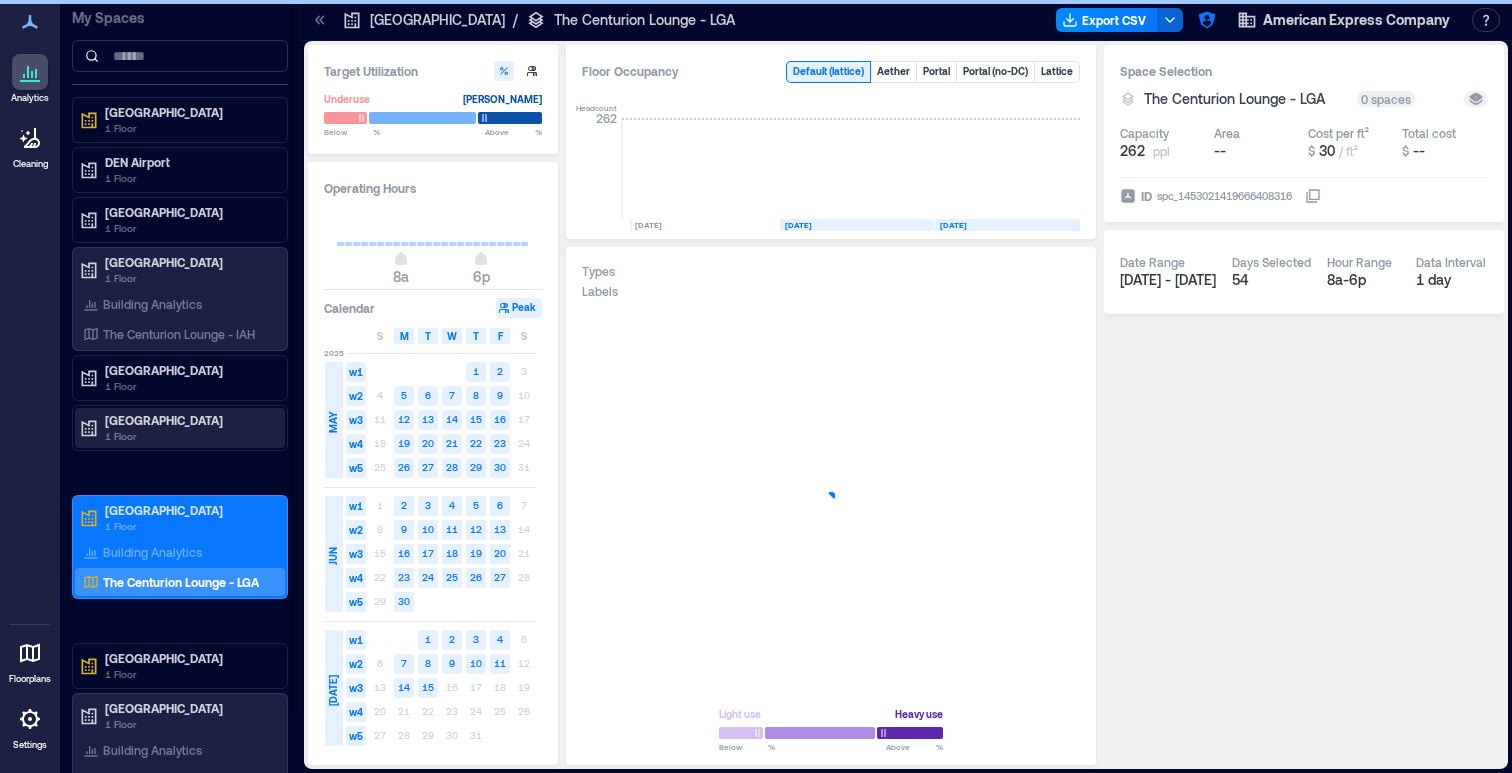 click on "[GEOGRAPHIC_DATA]" at bounding box center [189, 420] 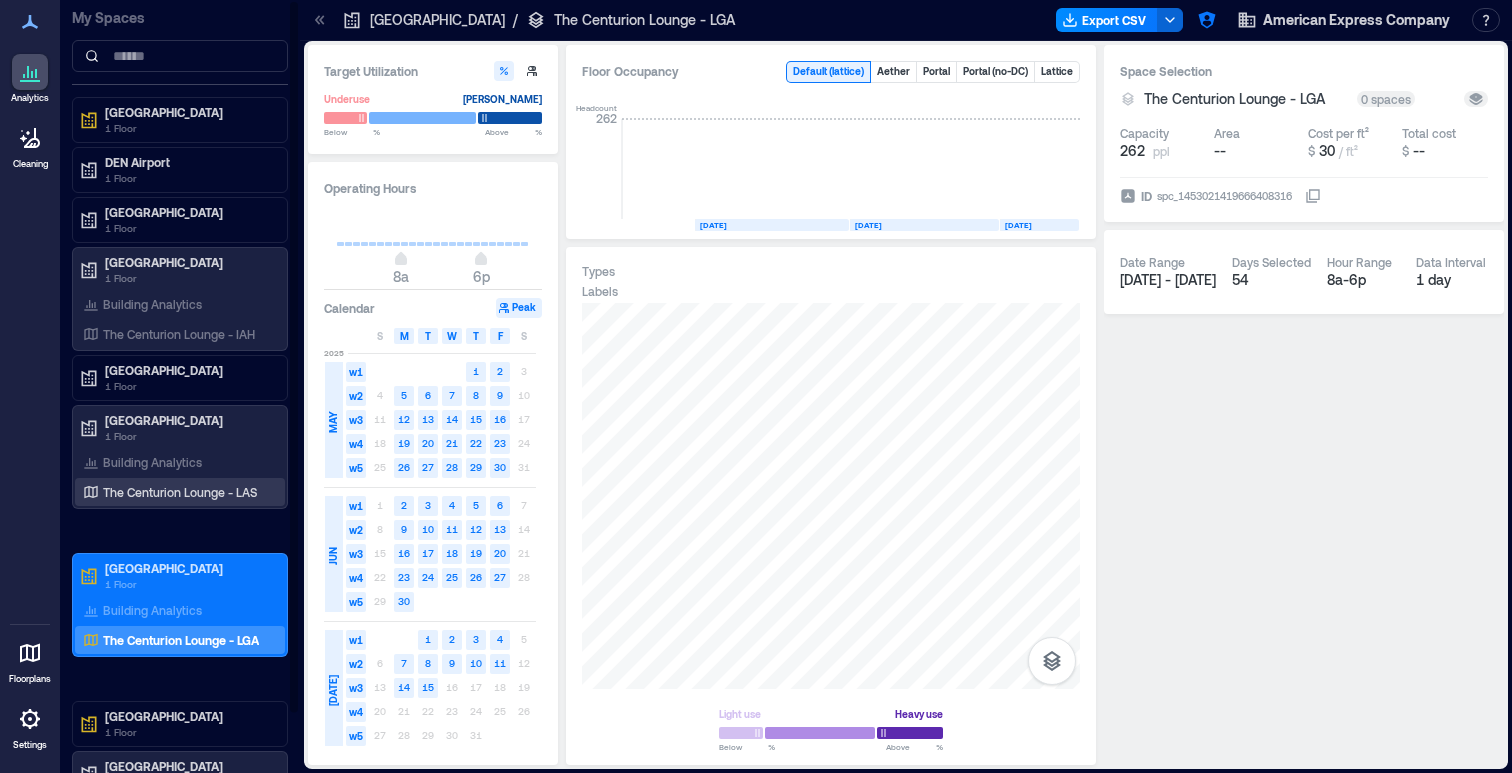 click on "The Centurion Lounge - LAS" at bounding box center (180, 492) 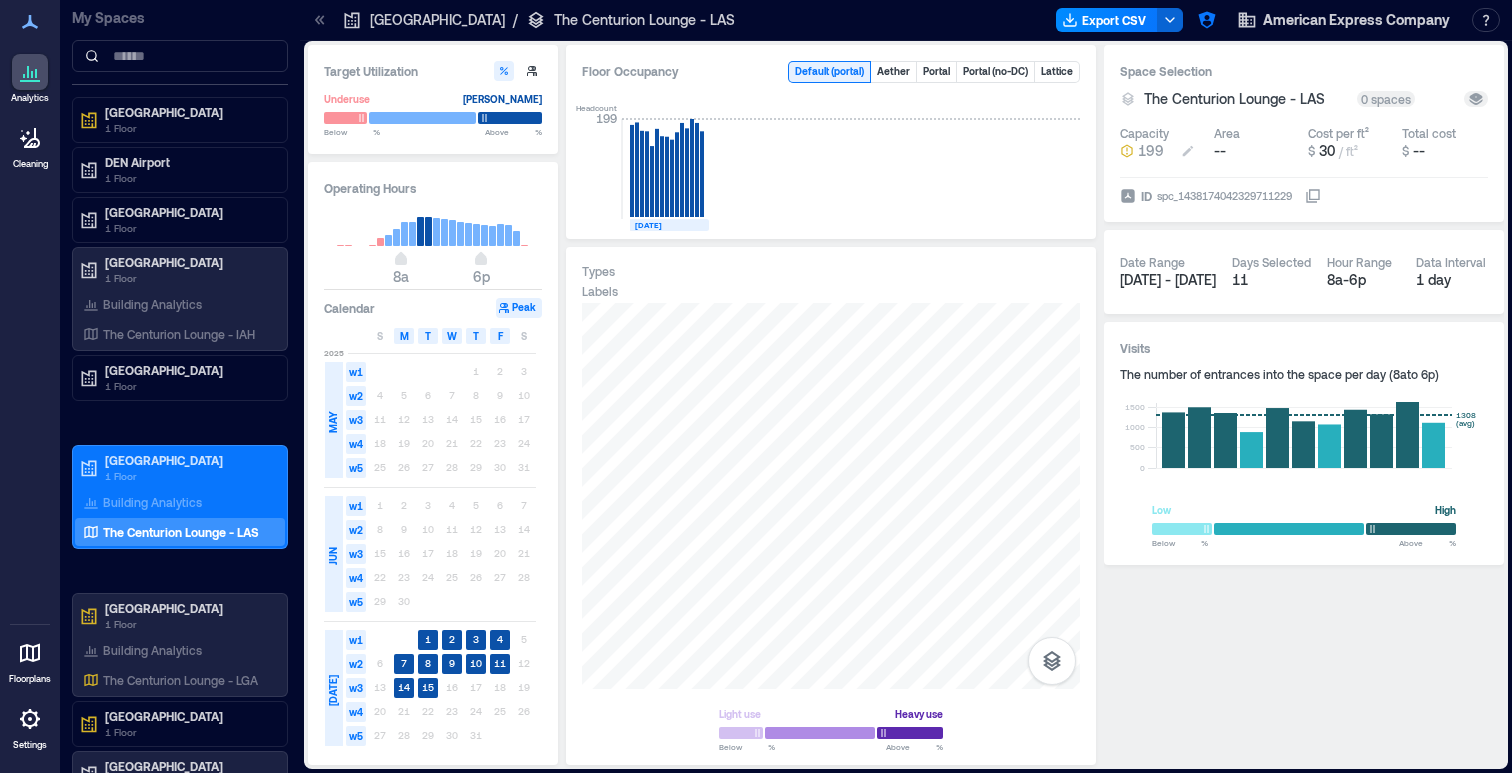 click on "199" at bounding box center [1151, 151] 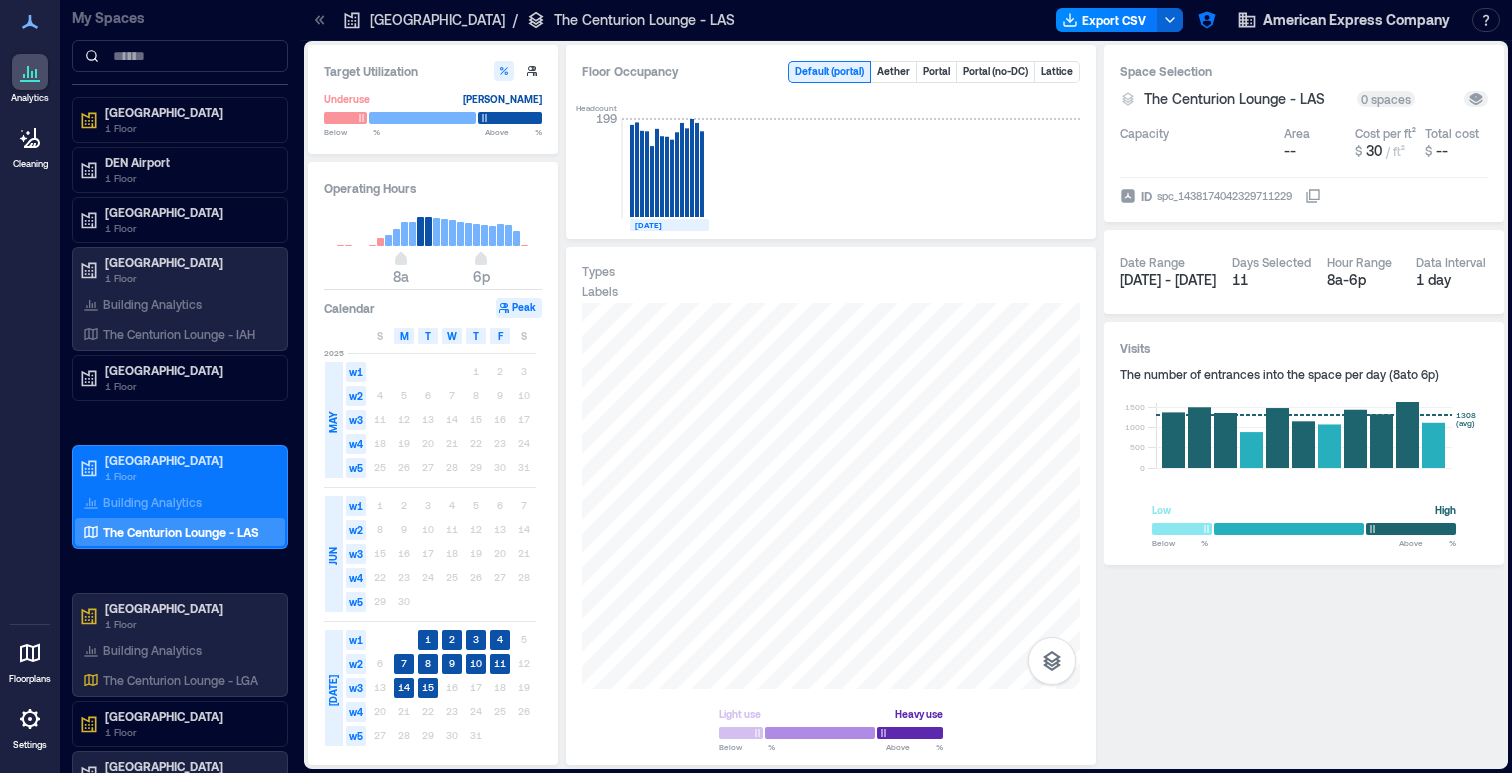 type on "***" 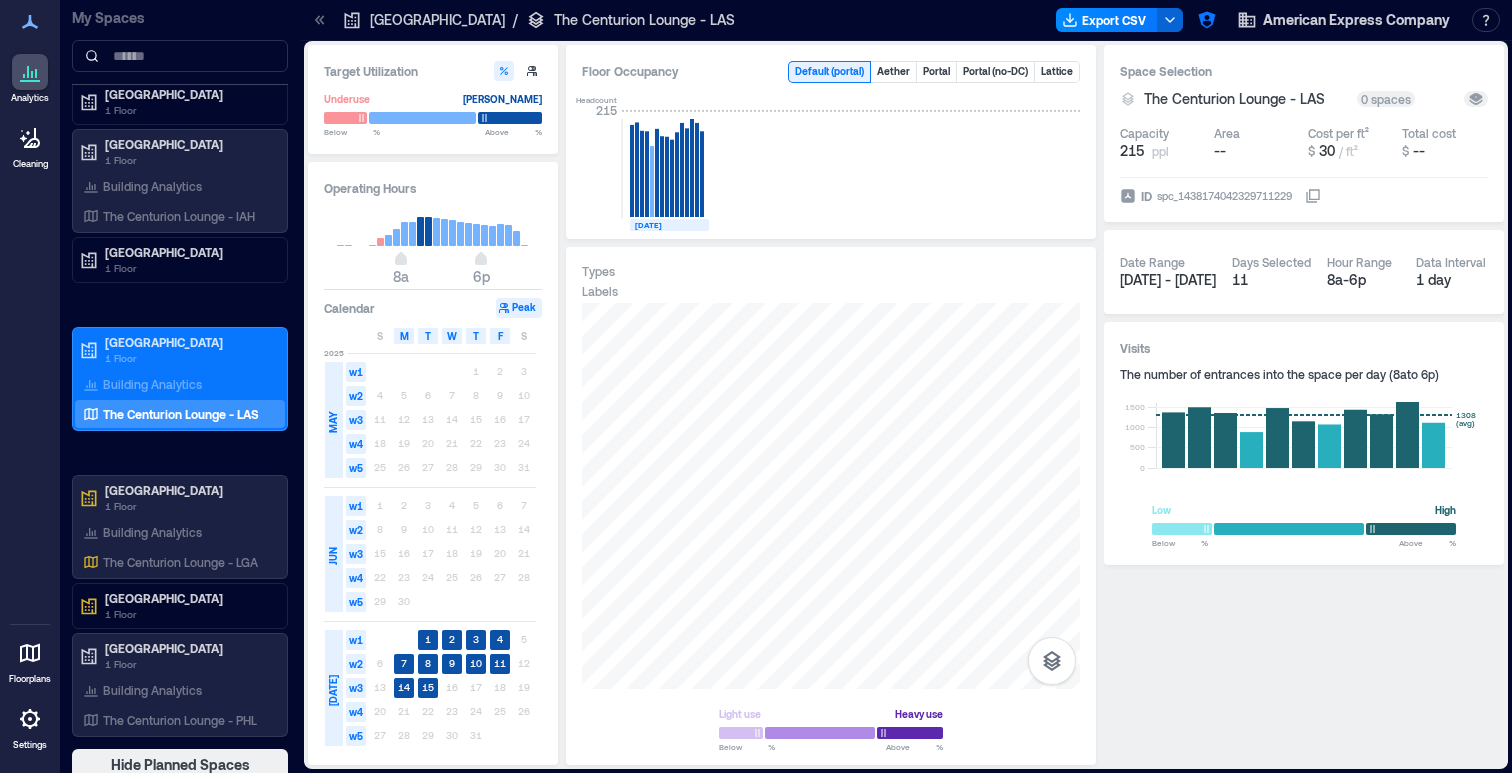 scroll, scrollTop: 0, scrollLeft: 0, axis: both 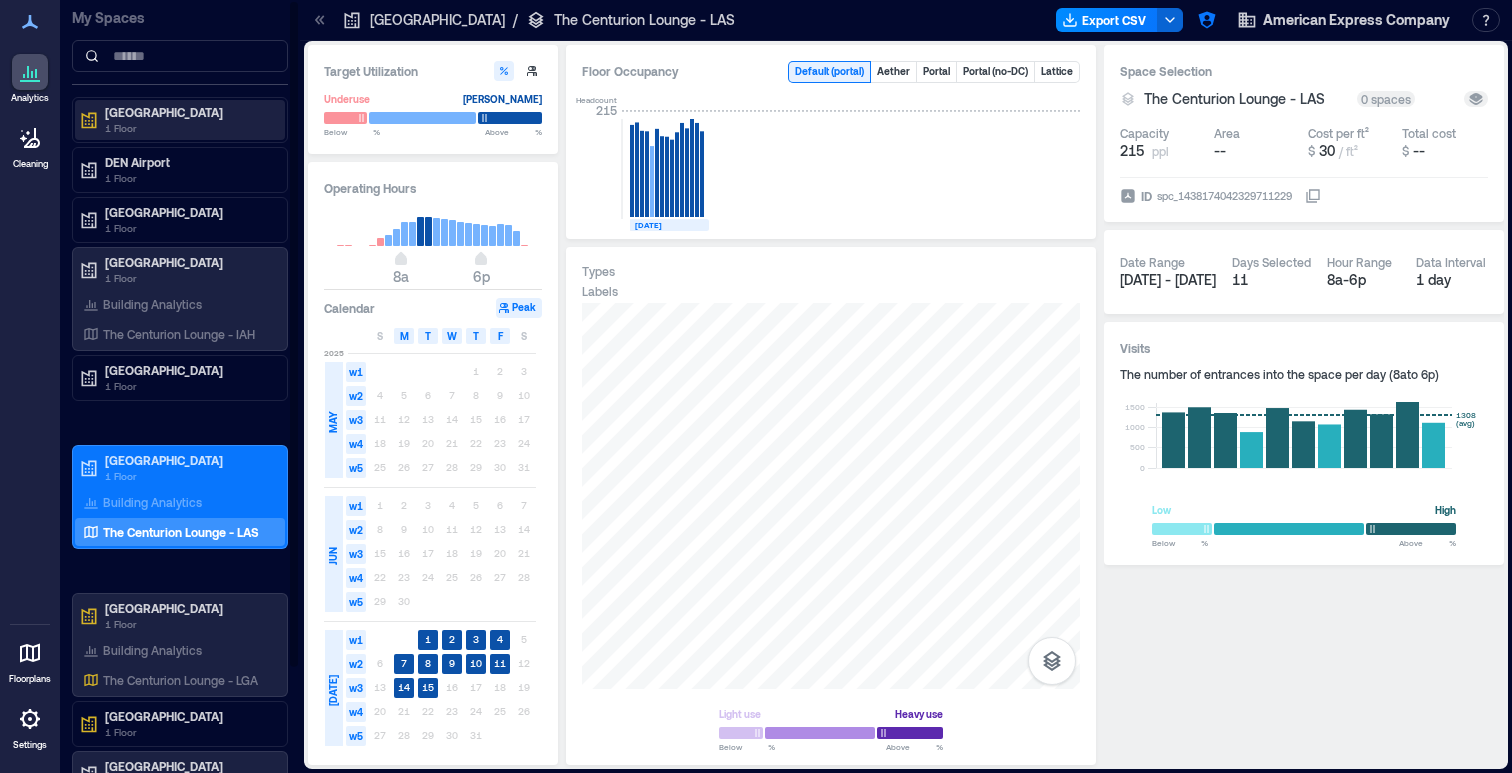 click on "1 Floor" at bounding box center (189, 128) 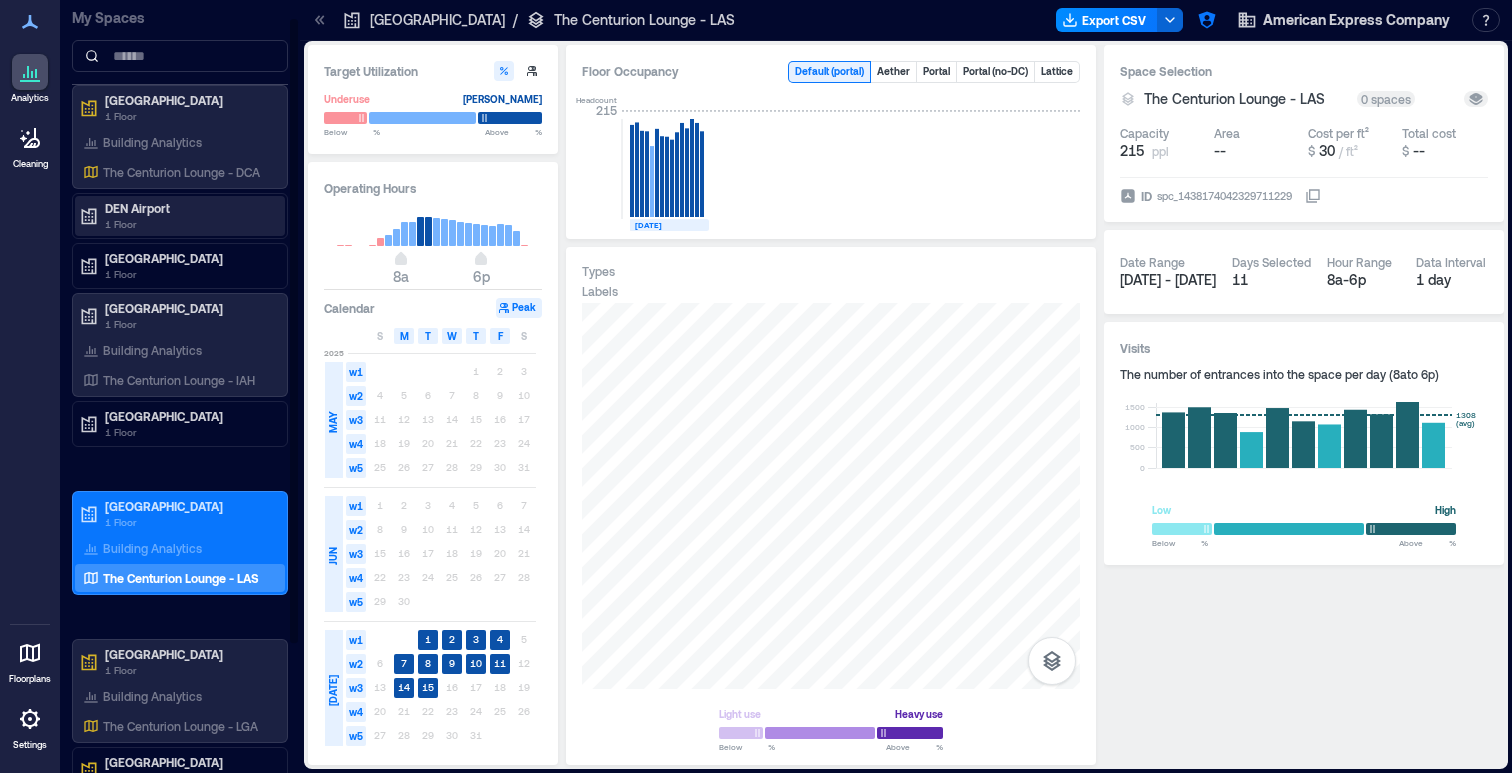 scroll, scrollTop: 0, scrollLeft: 0, axis: both 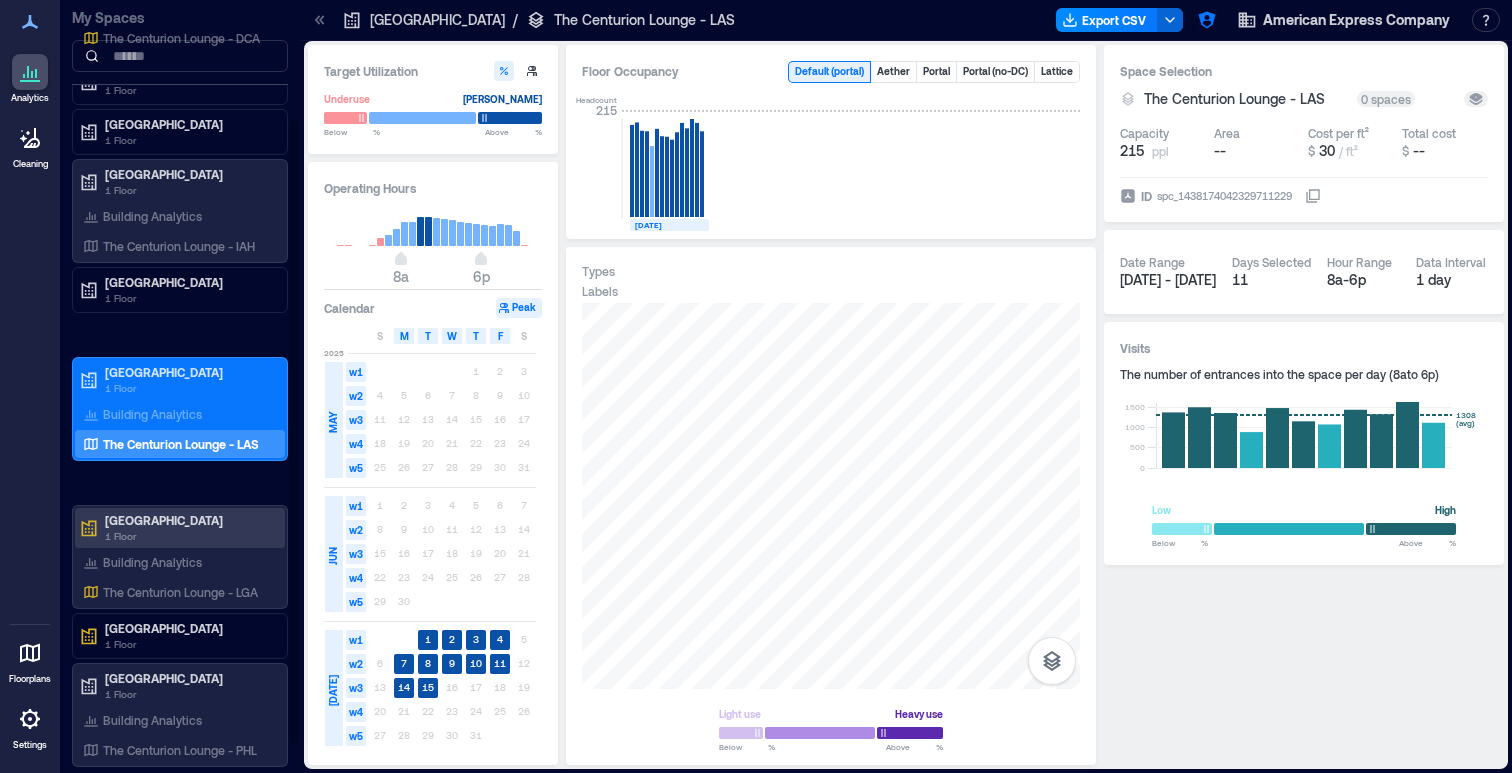 click on "[GEOGRAPHIC_DATA]" at bounding box center (189, 520) 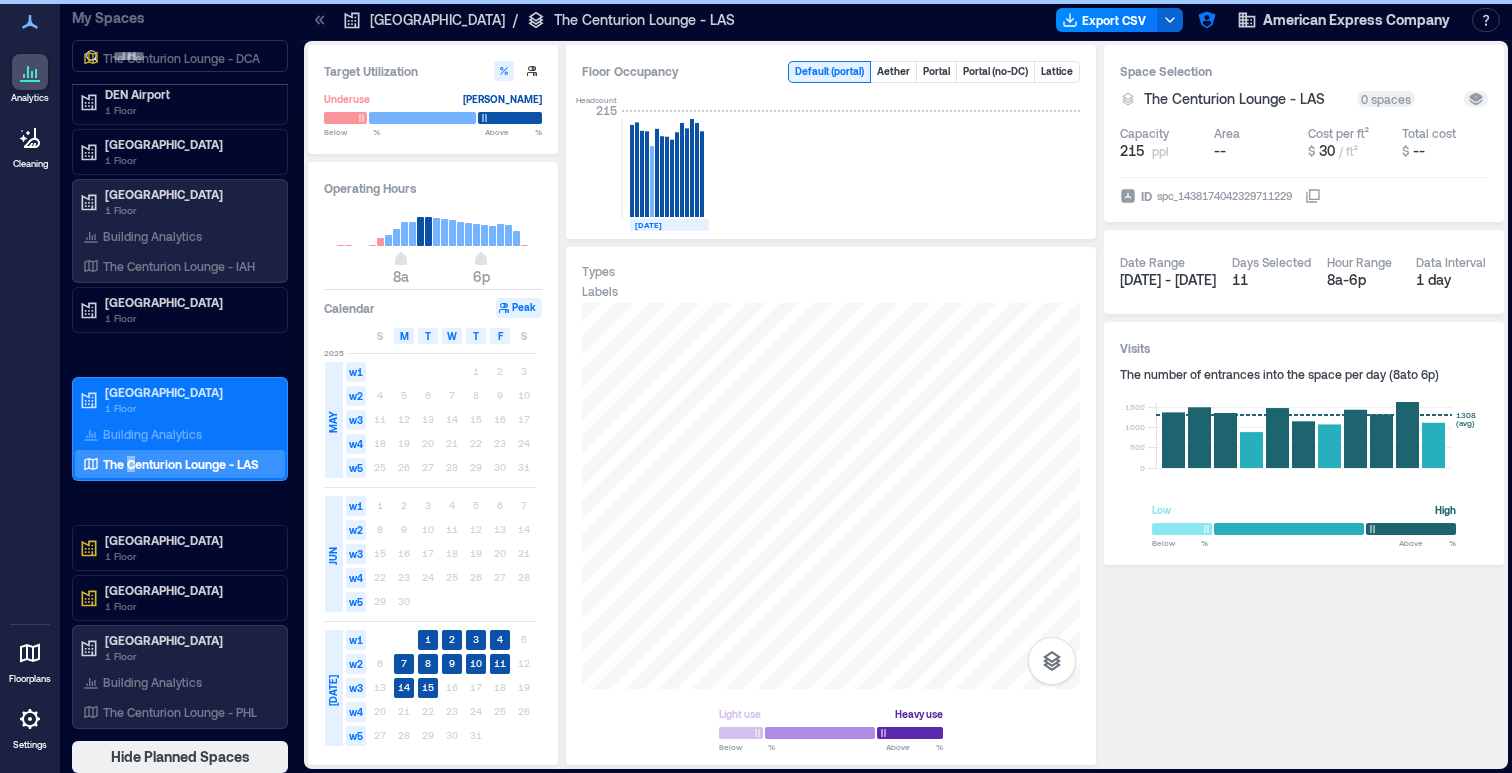 click on "The Centurion Lounge - LAS" at bounding box center [181, 464] 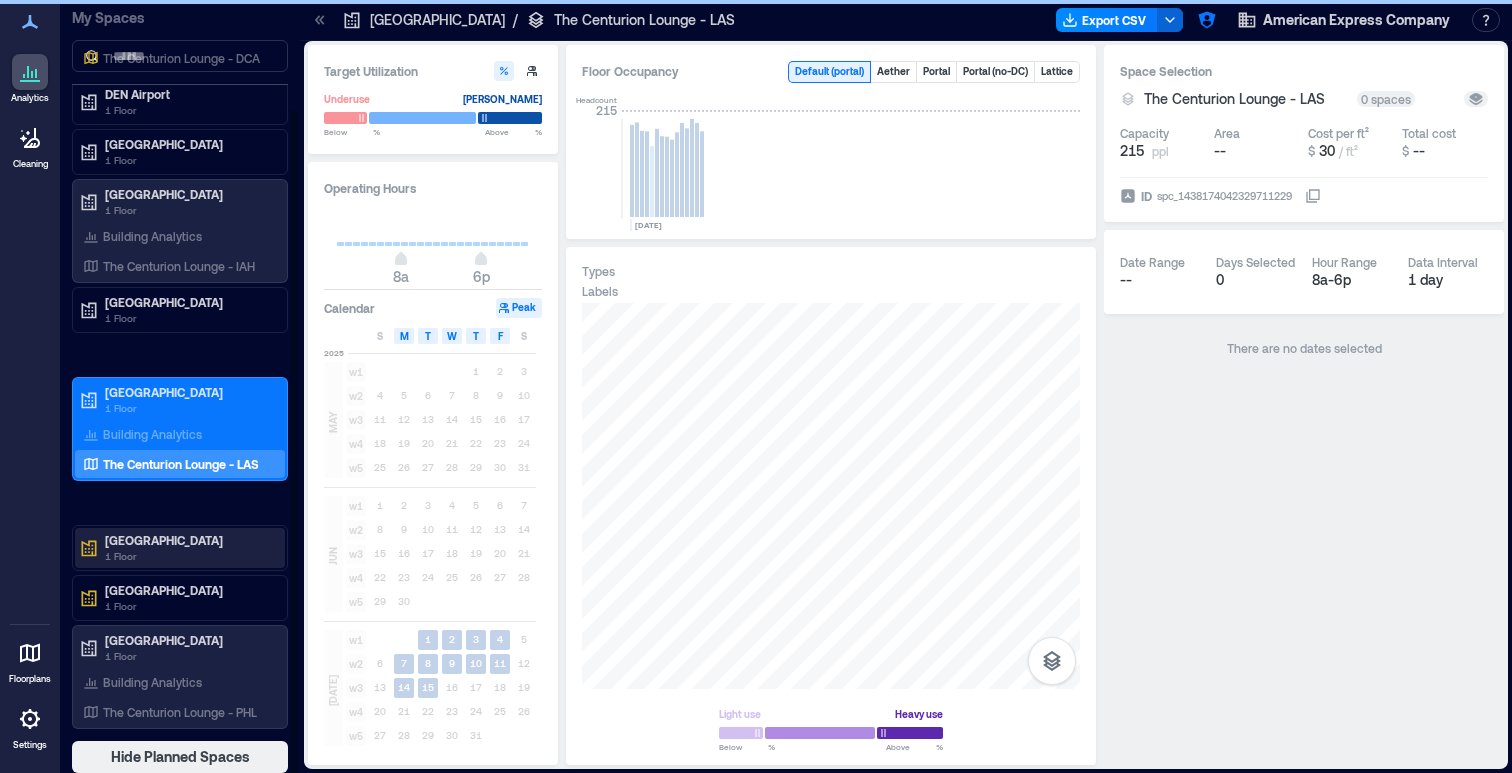 click on "1 Floor" at bounding box center [189, 556] 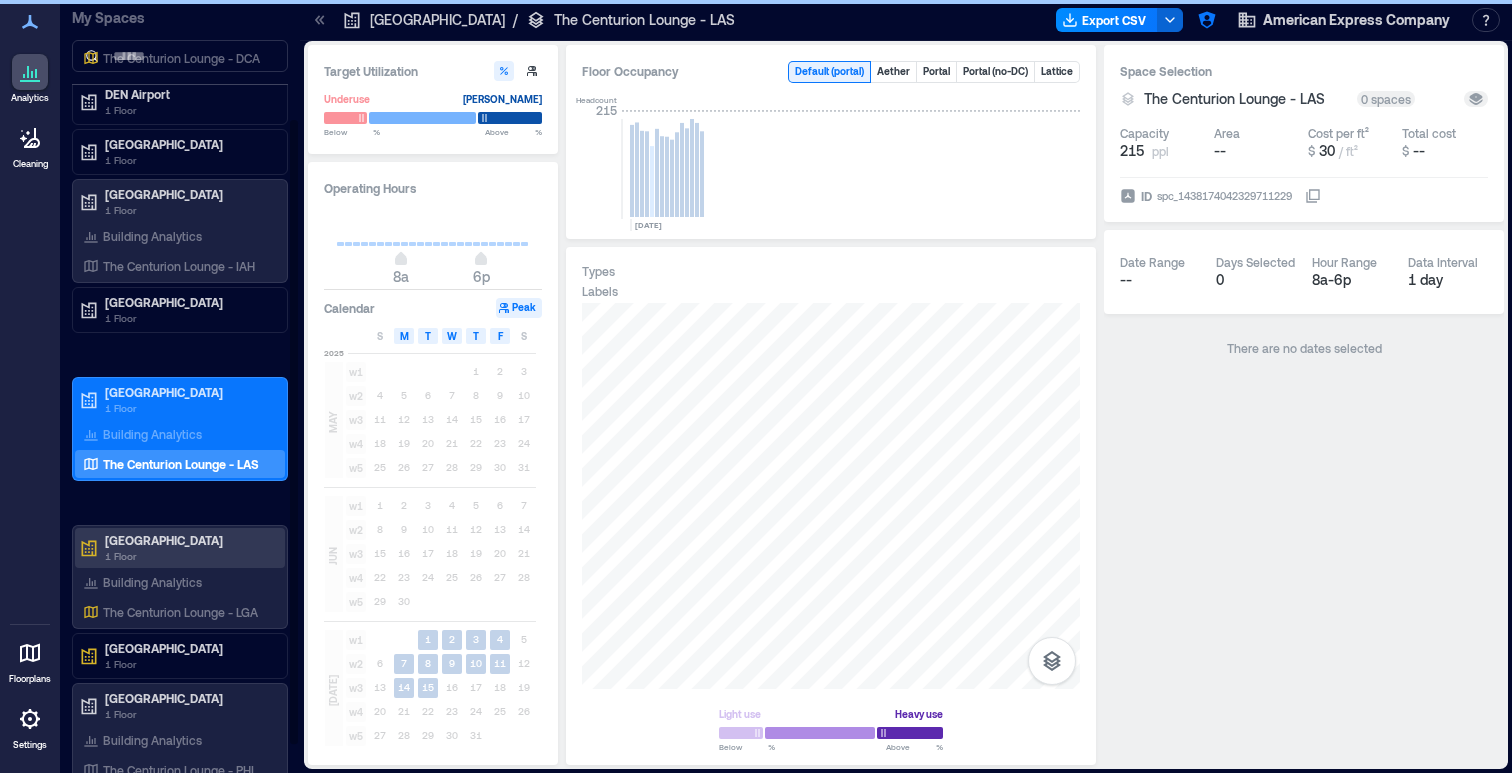 scroll, scrollTop: 146, scrollLeft: 0, axis: vertical 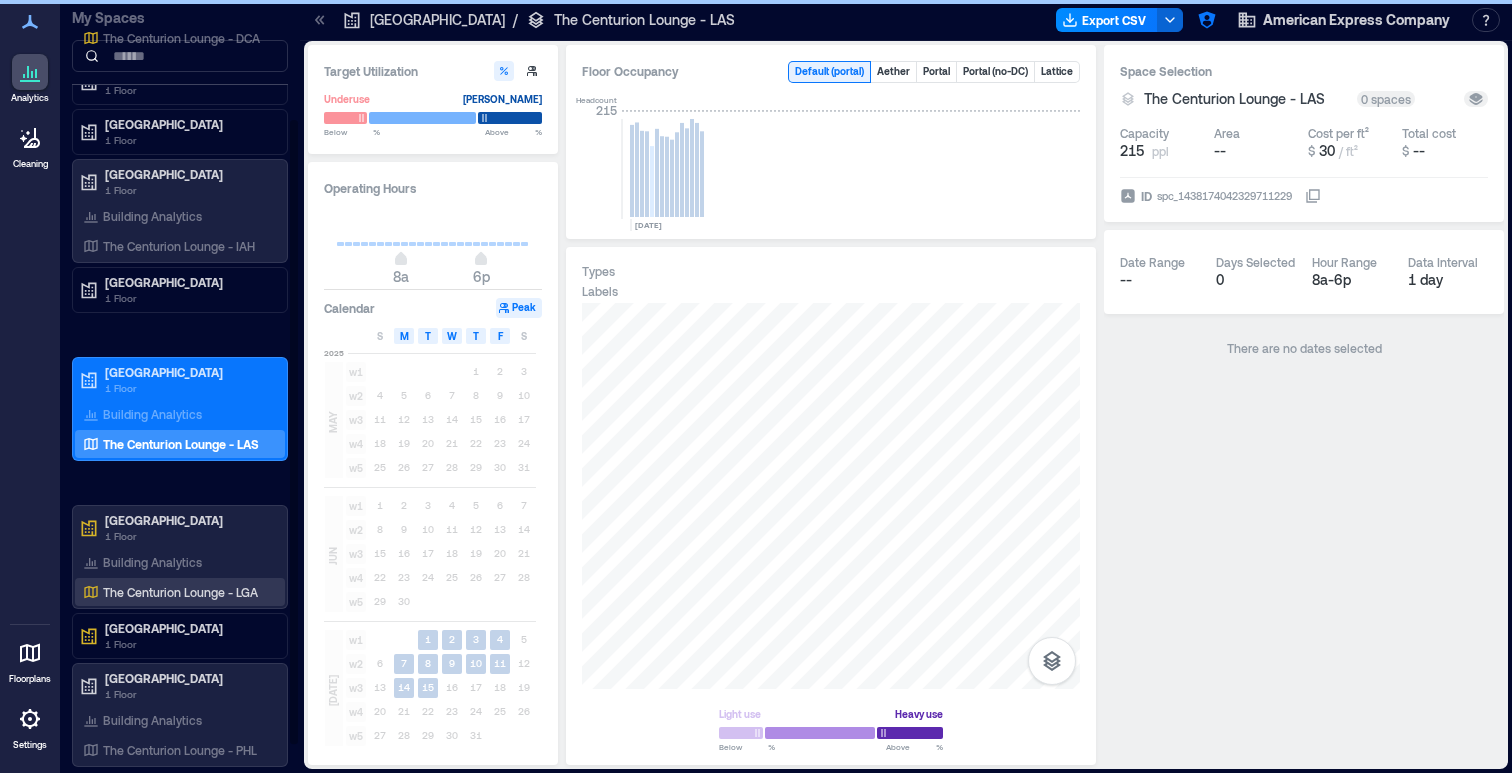 click on "The Centurion Lounge - LGA" at bounding box center (180, 592) 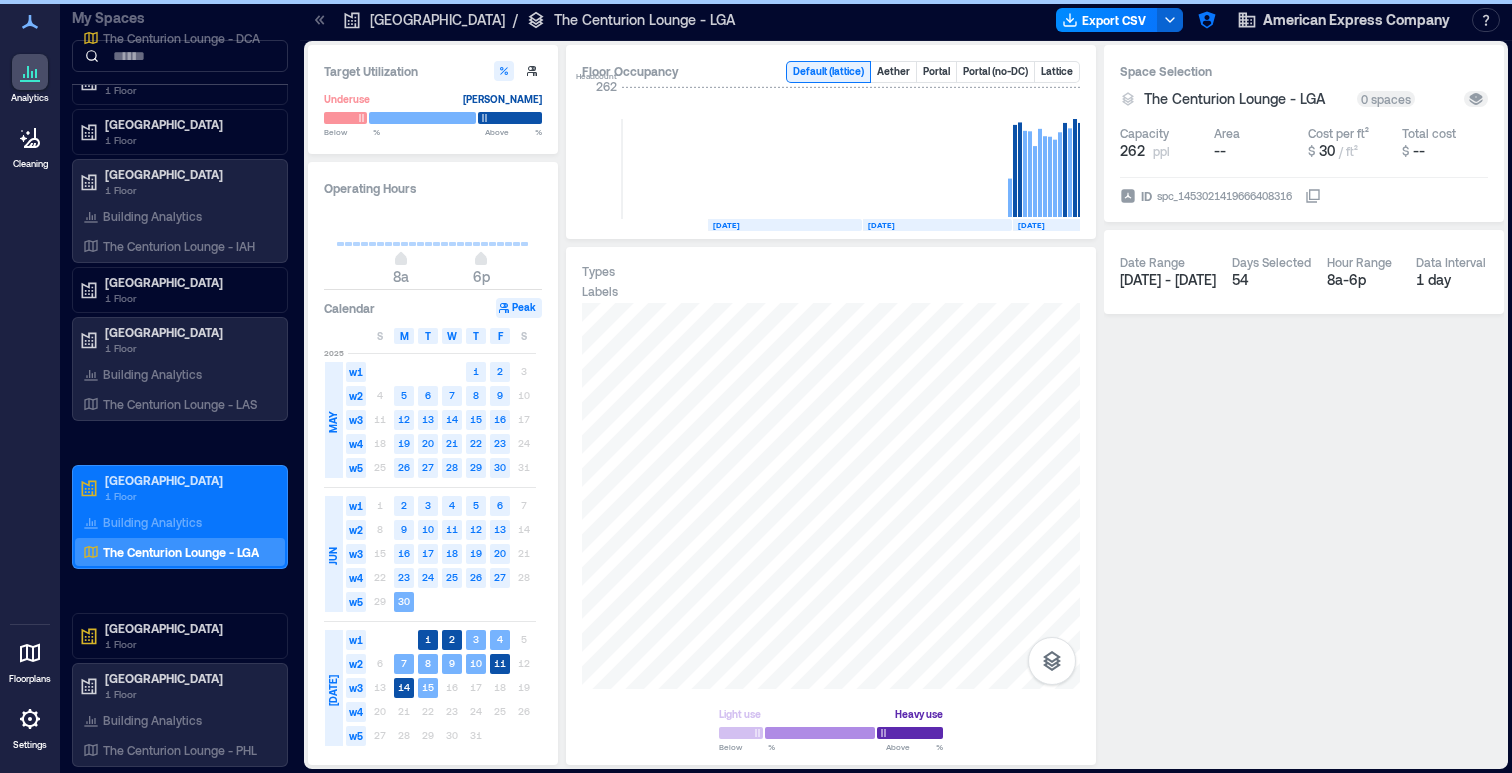 scroll, scrollTop: 0, scrollLeft: 85, axis: horizontal 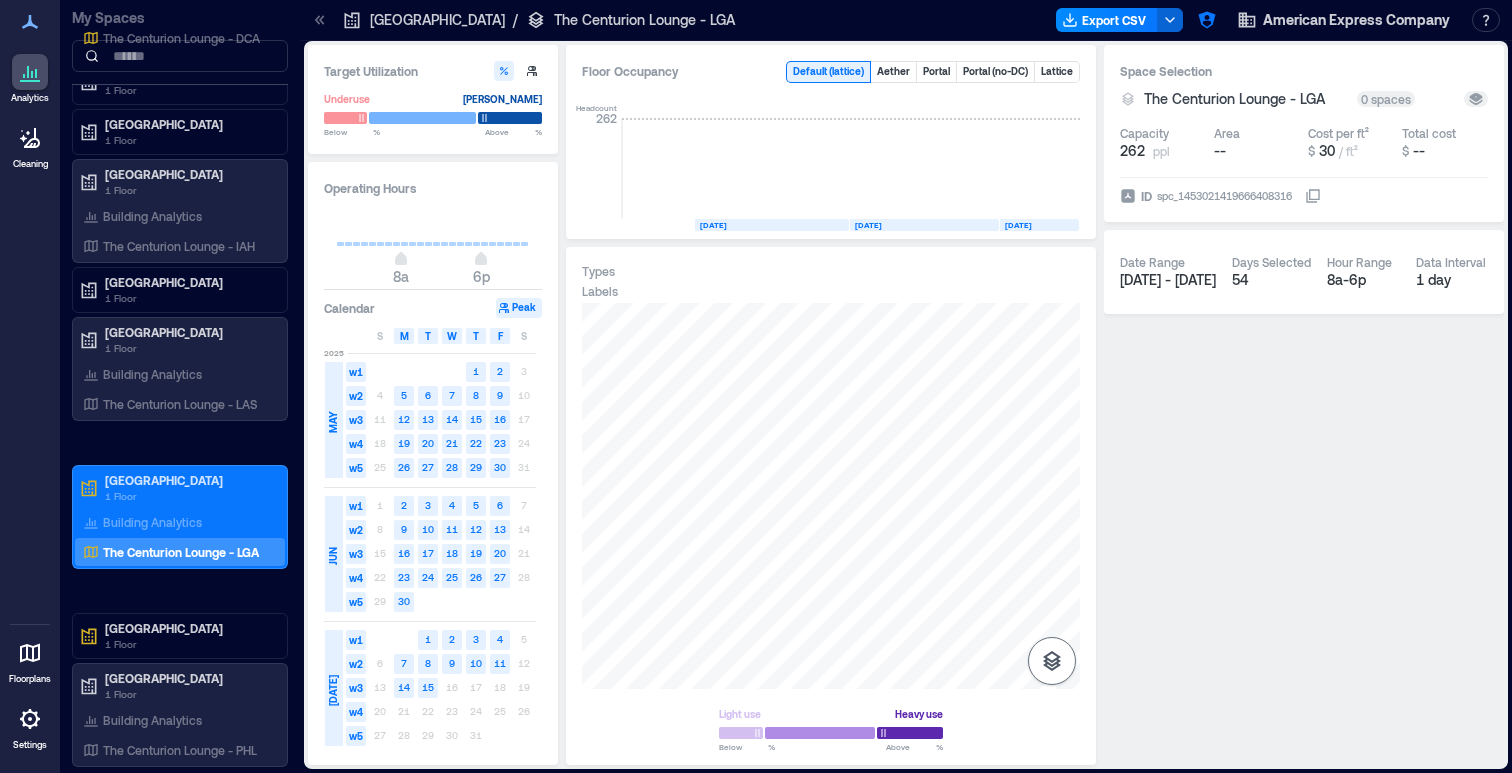 click 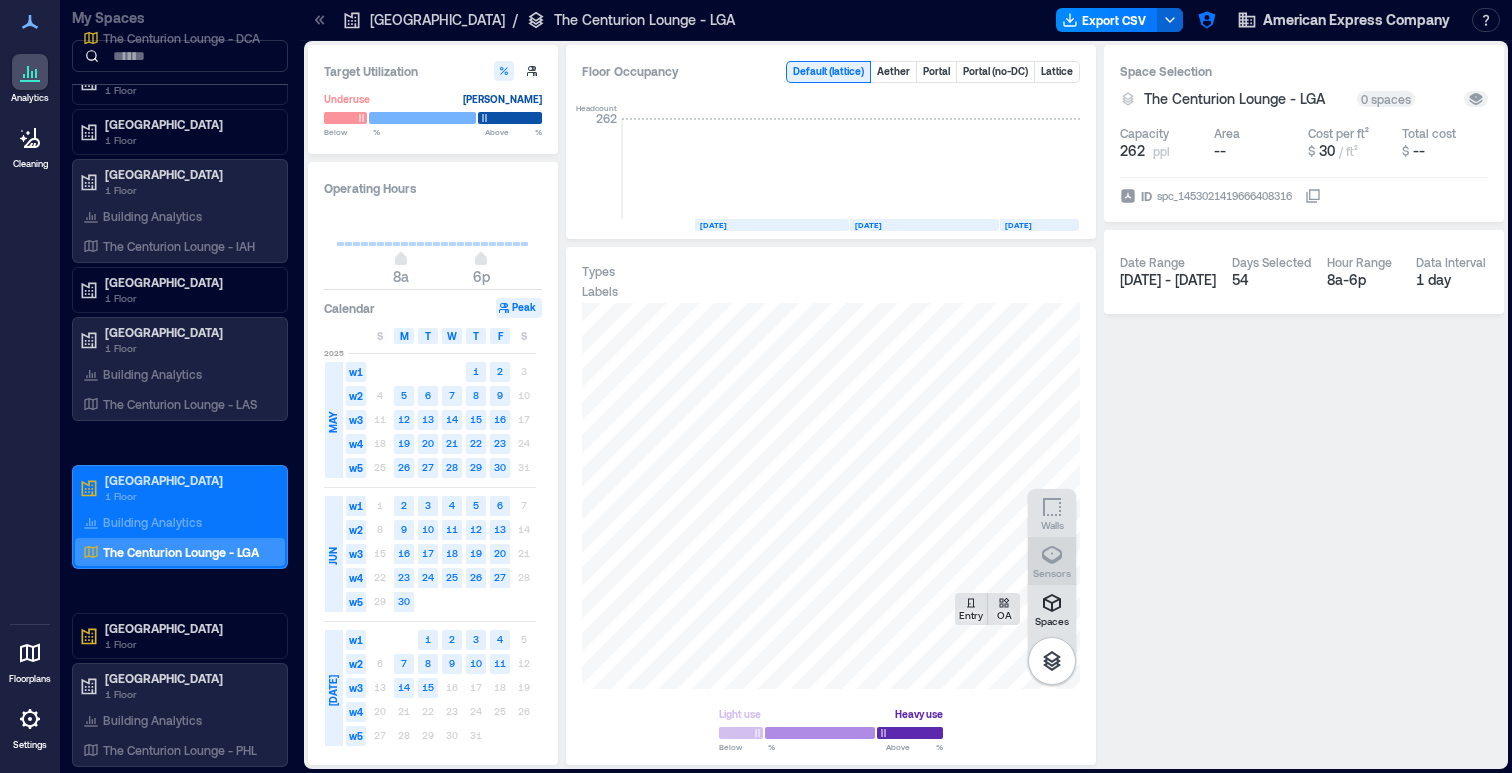 click on "Sensors" at bounding box center (1052, 561) 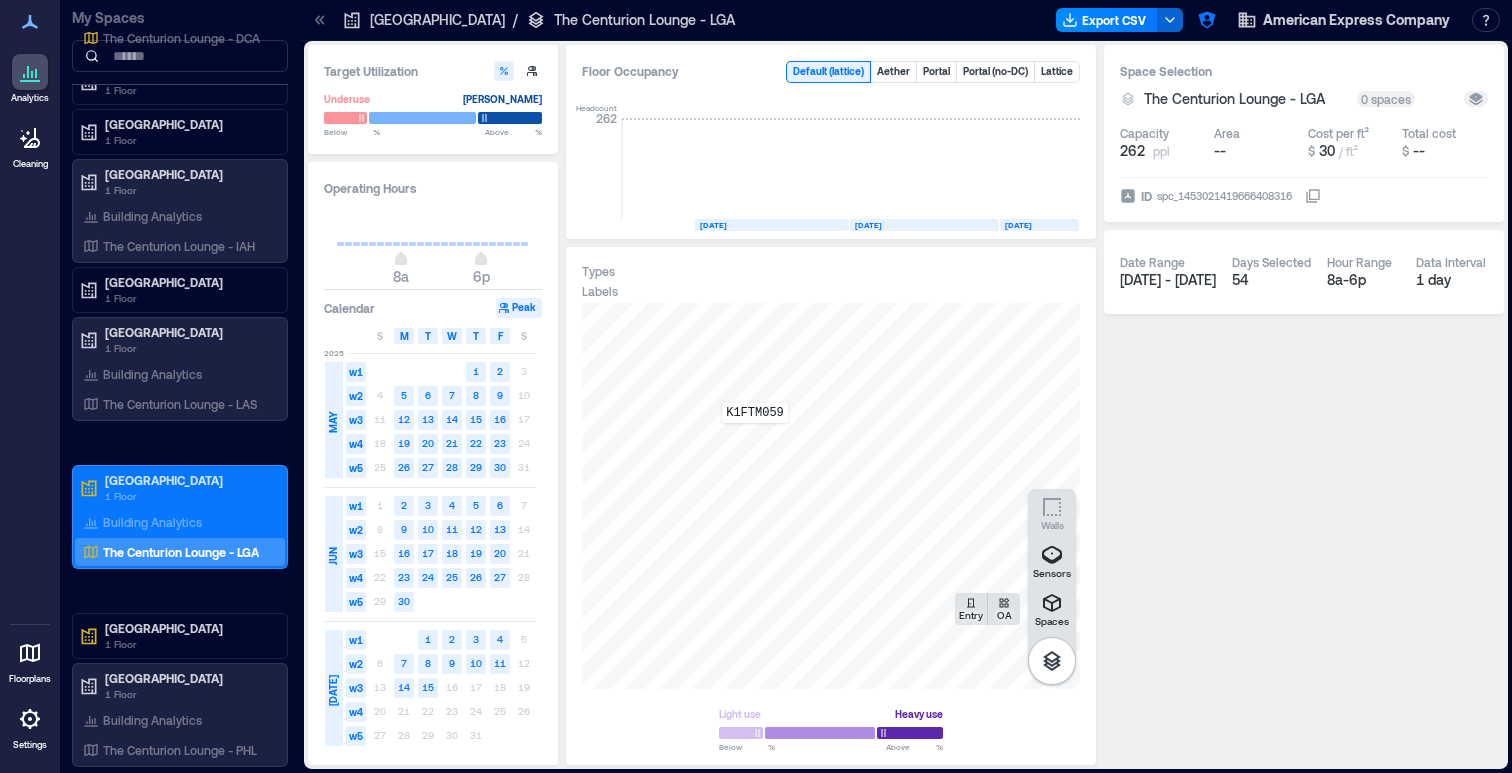 click on "K1FTM059" at bounding box center (831, 496) 